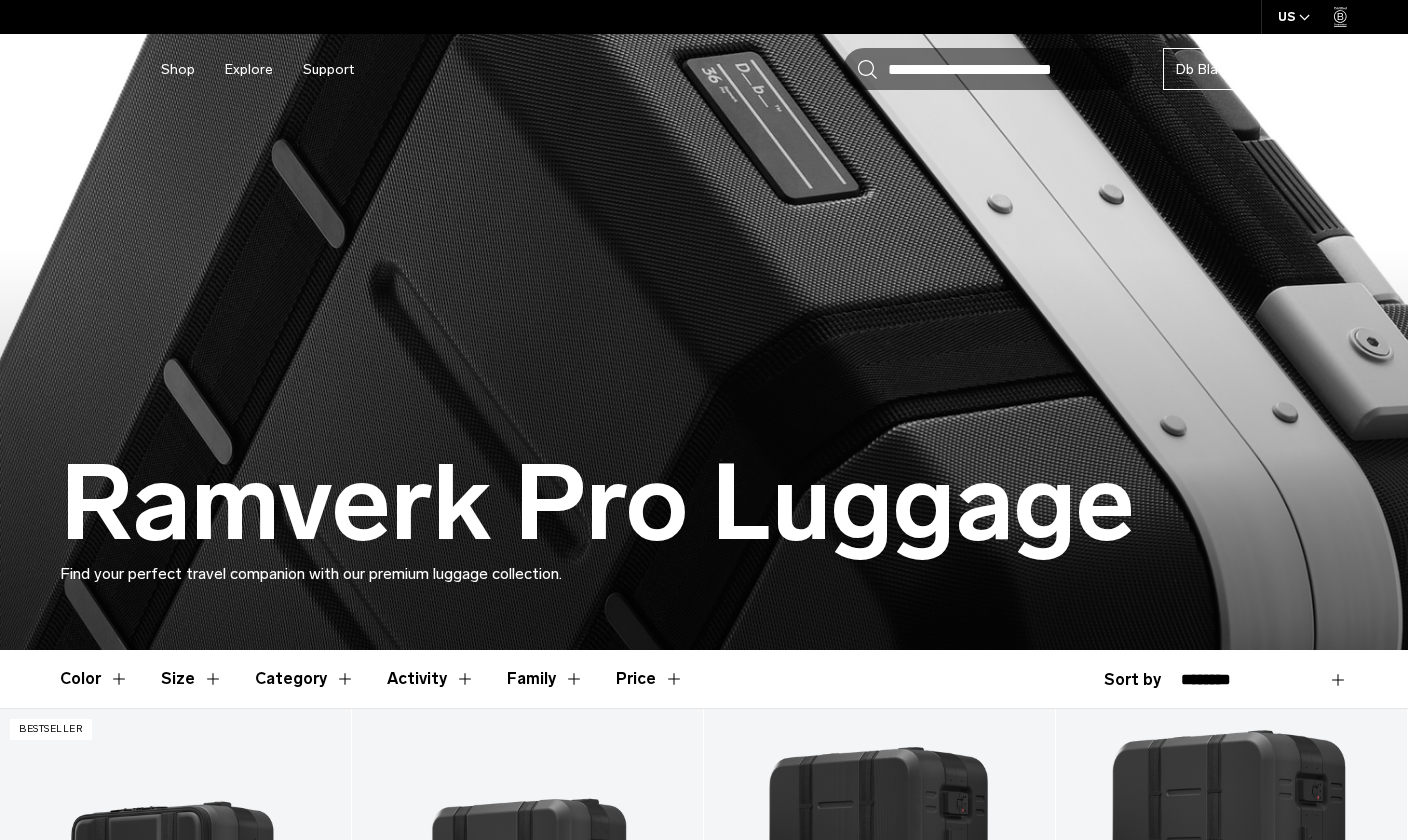 scroll, scrollTop: 352, scrollLeft: 0, axis: vertical 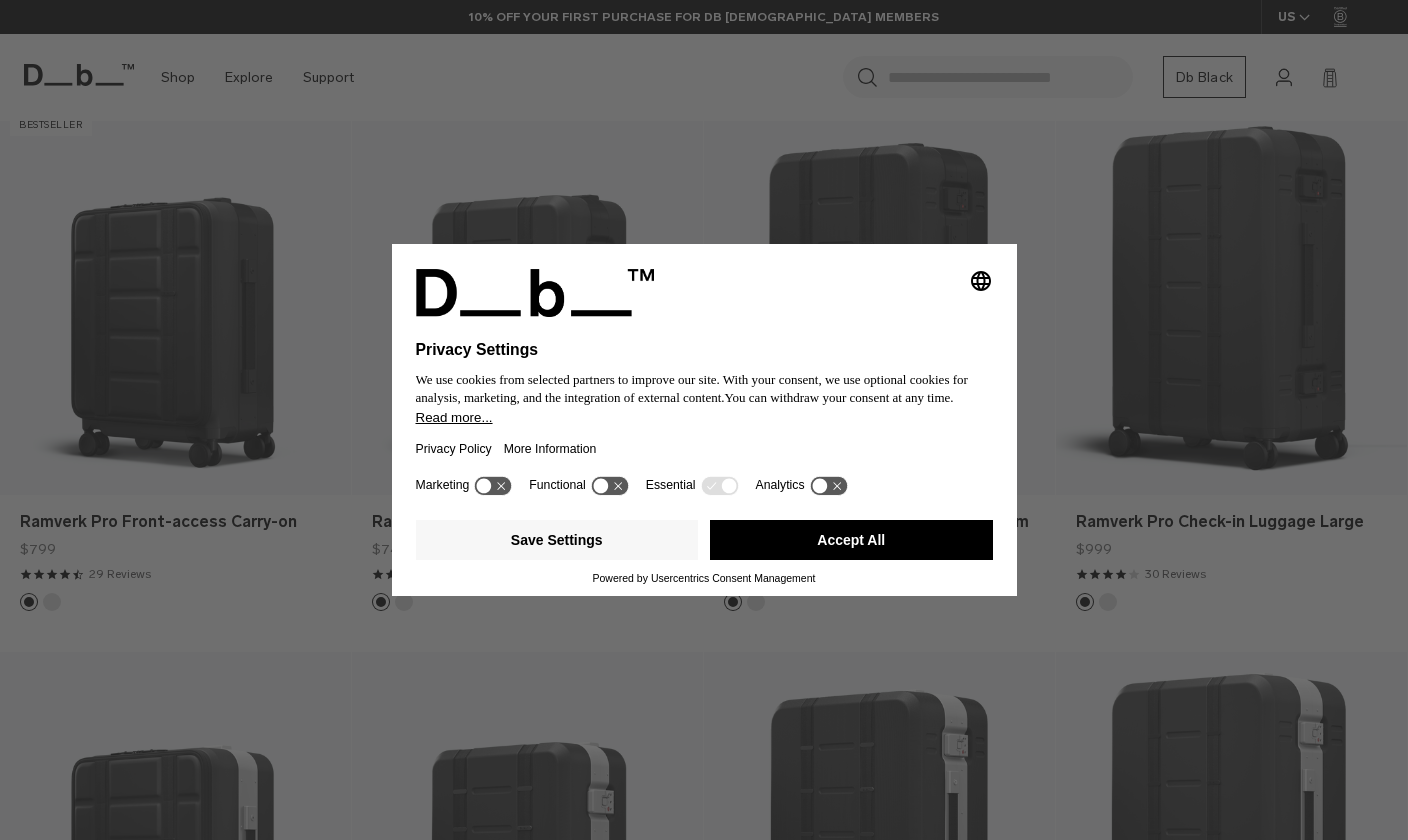 click on "Accept All" at bounding box center [851, 540] 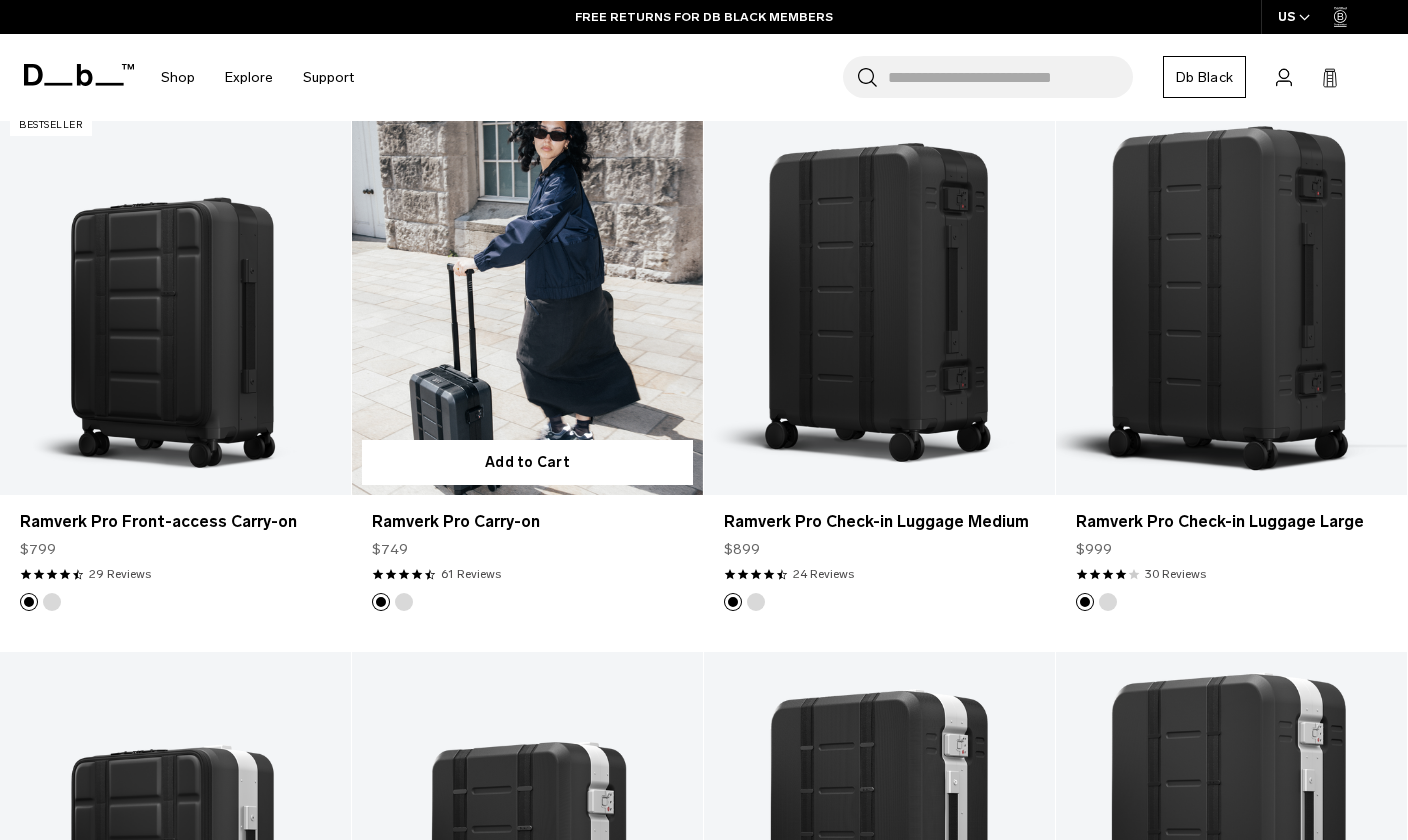 click at bounding box center (527, 300) 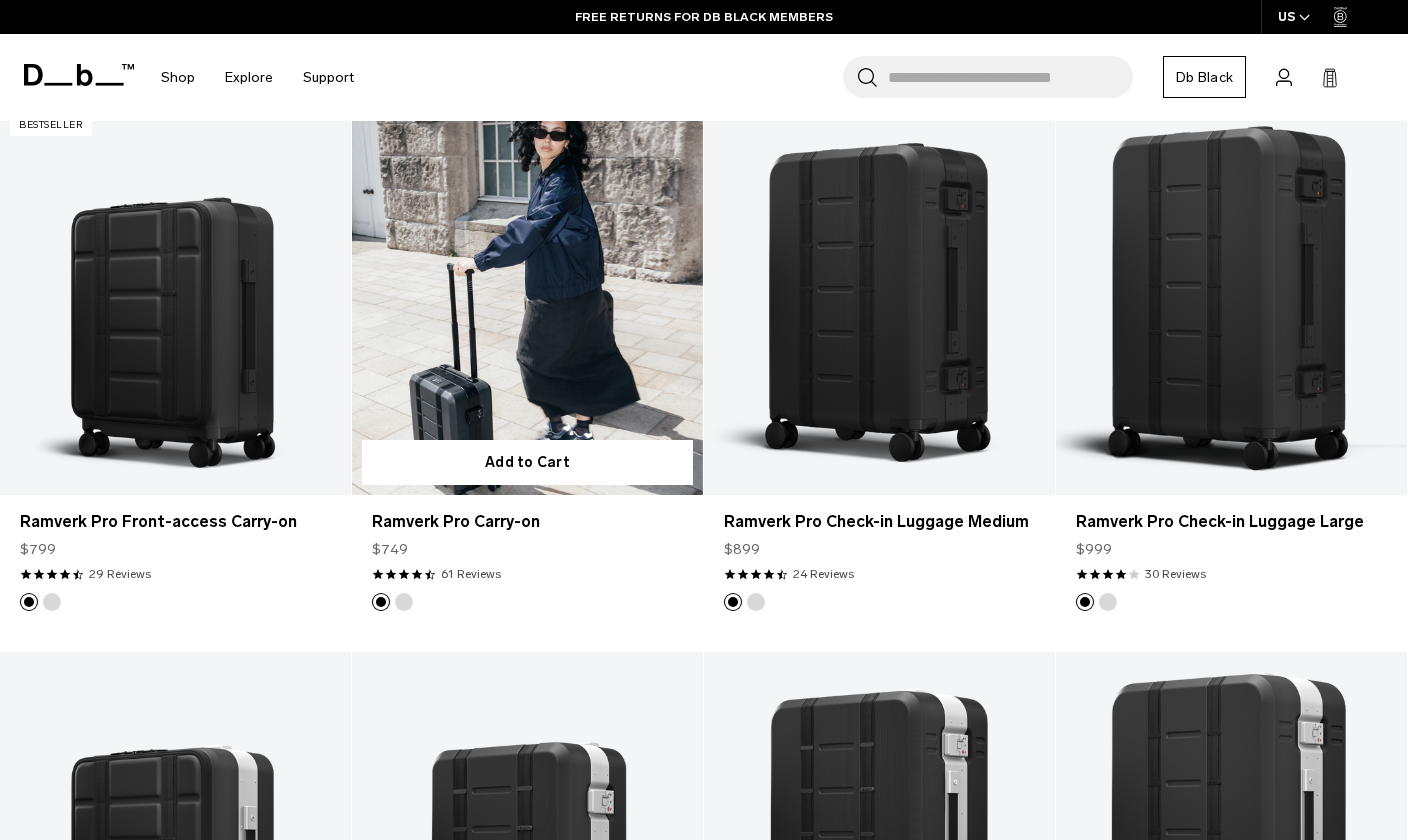 scroll, scrollTop: 259, scrollLeft: 0, axis: vertical 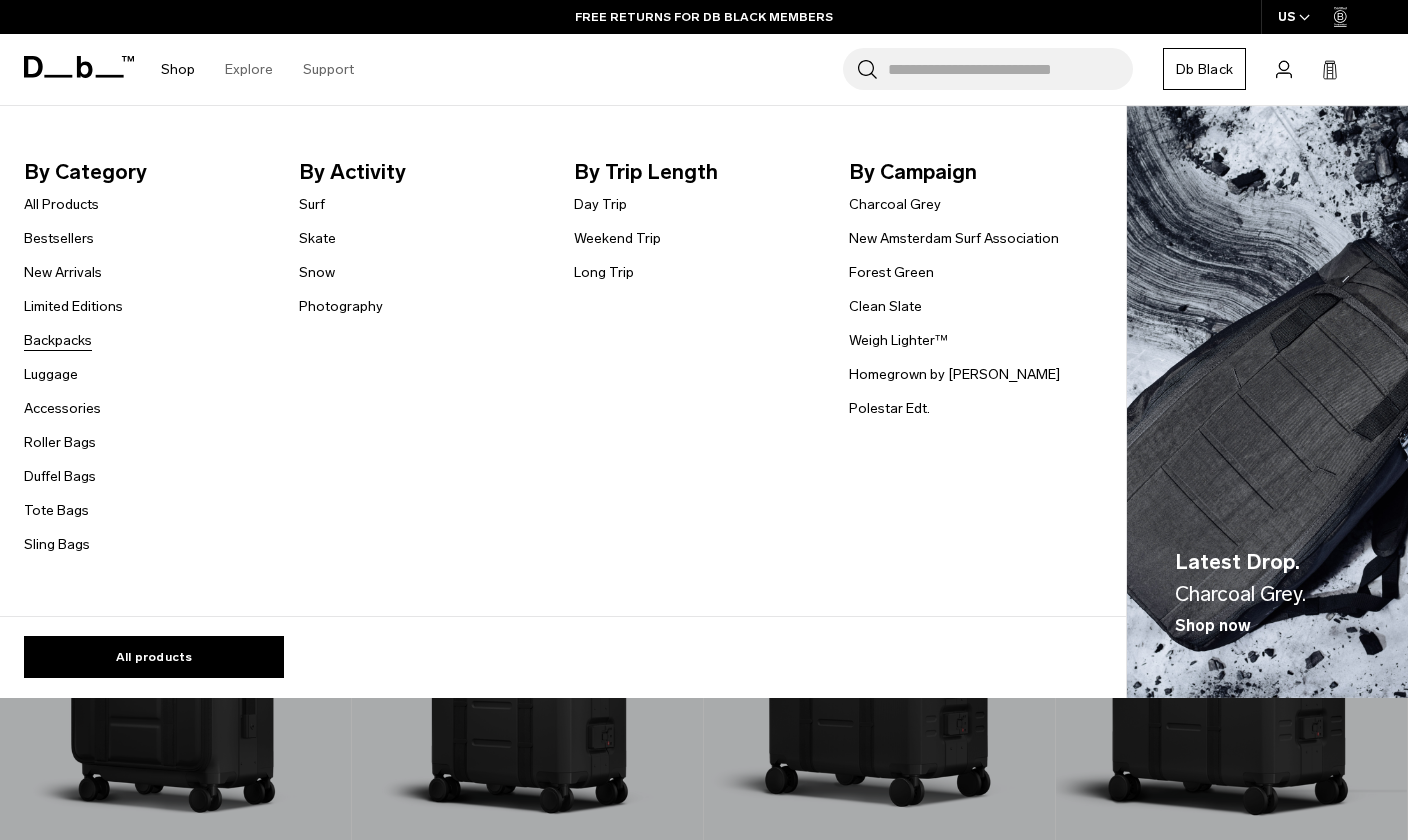 click on "Backpacks" at bounding box center [58, 340] 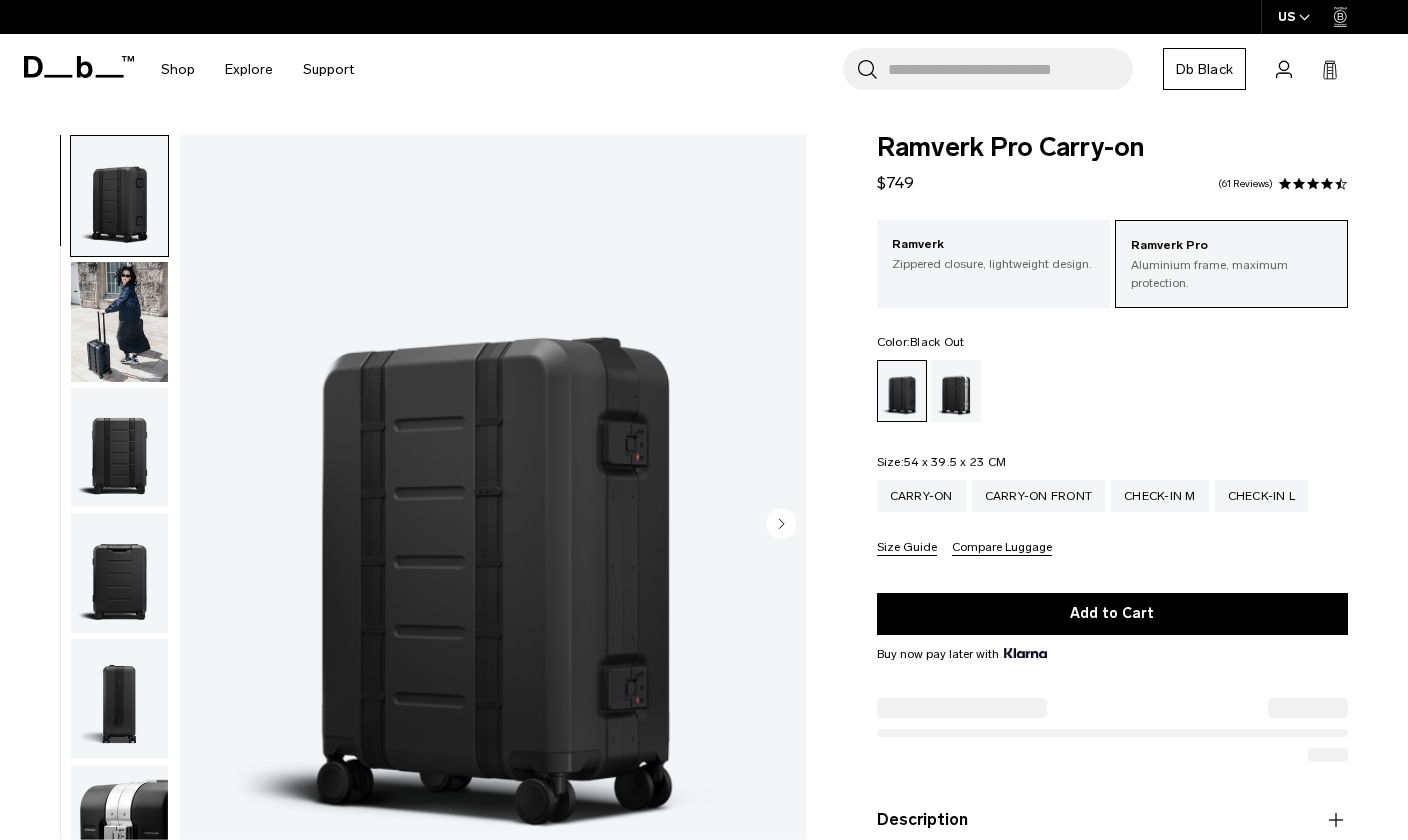 scroll, scrollTop: 59, scrollLeft: 0, axis: vertical 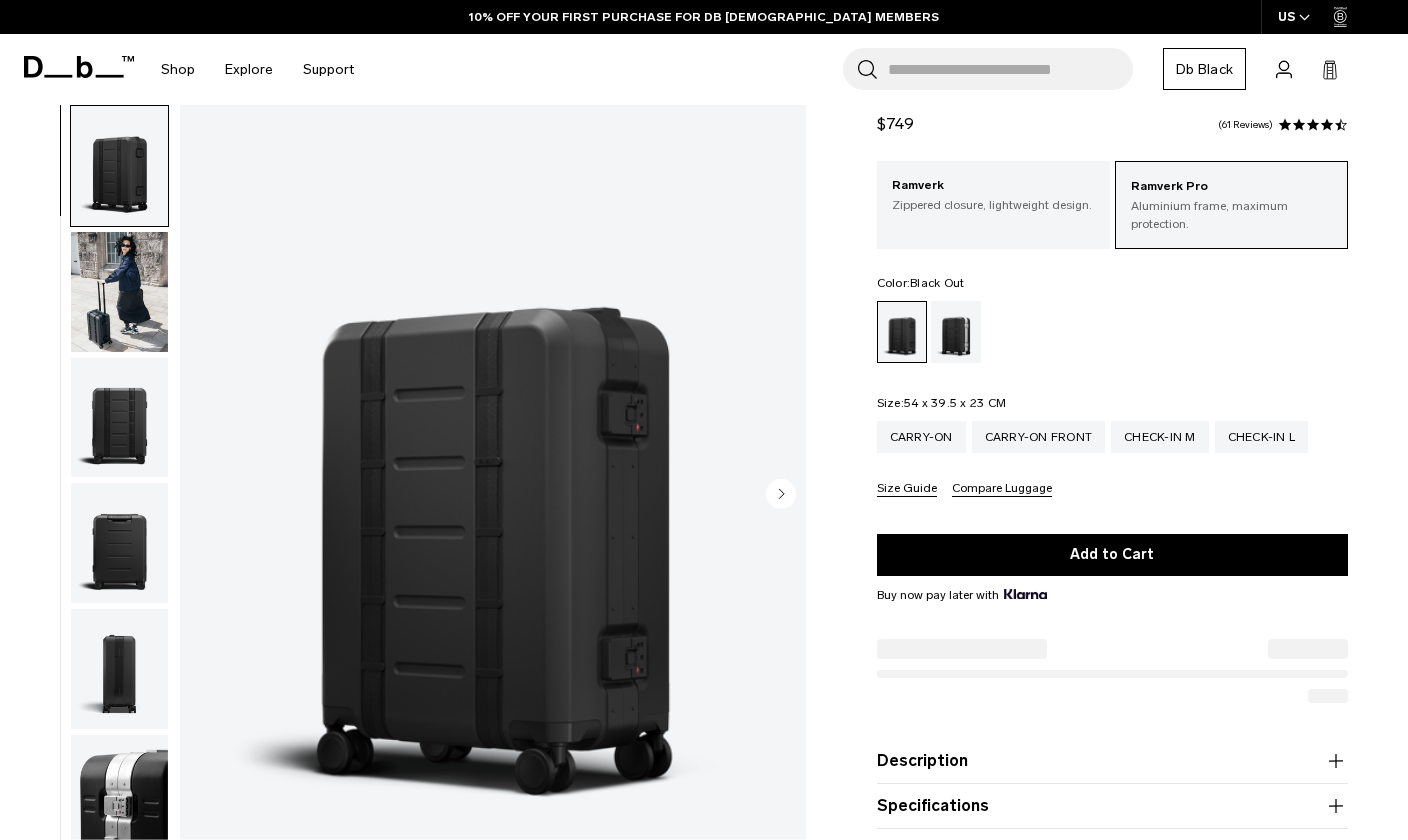 click at bounding box center [119, 292] 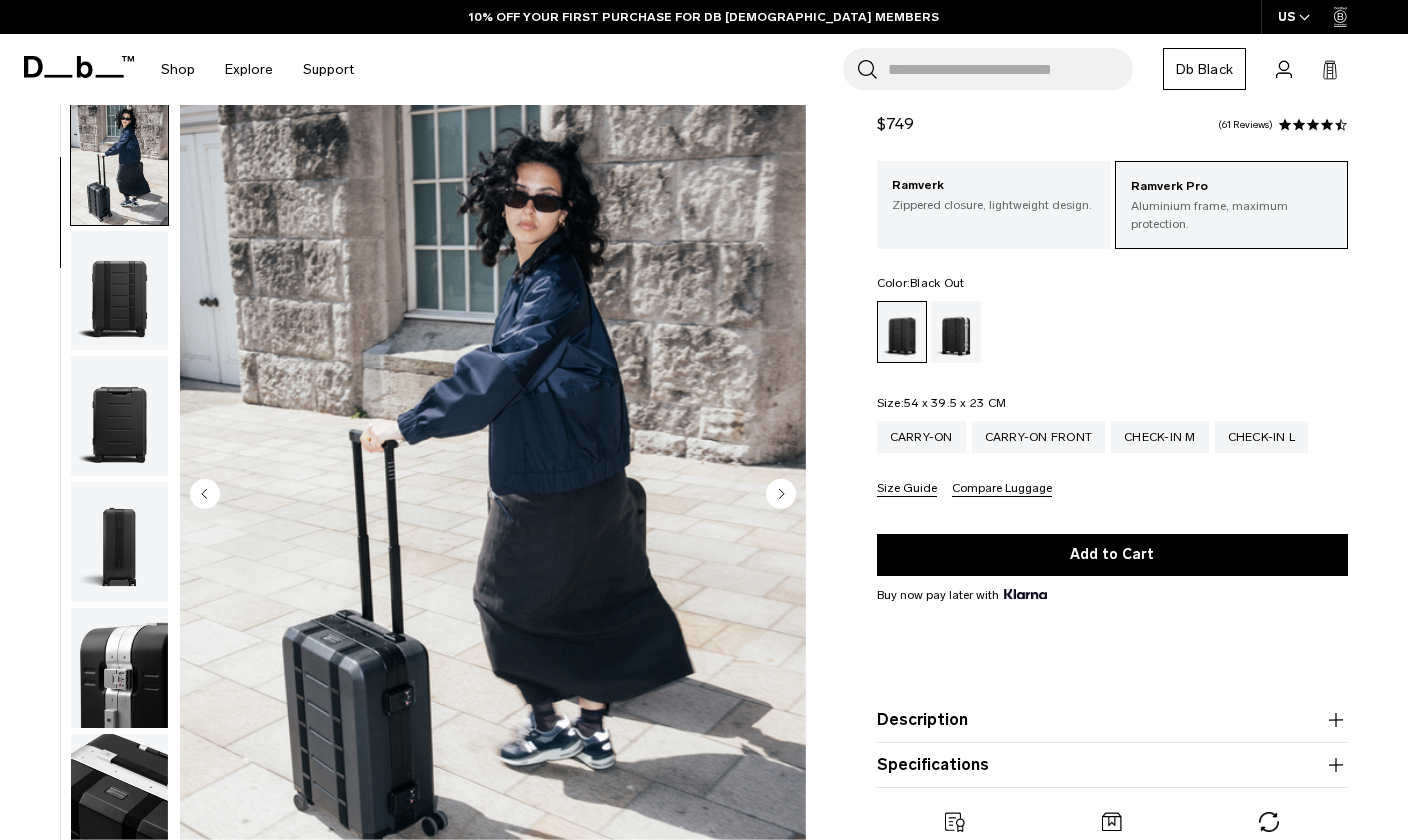 click at bounding box center (119, 291) 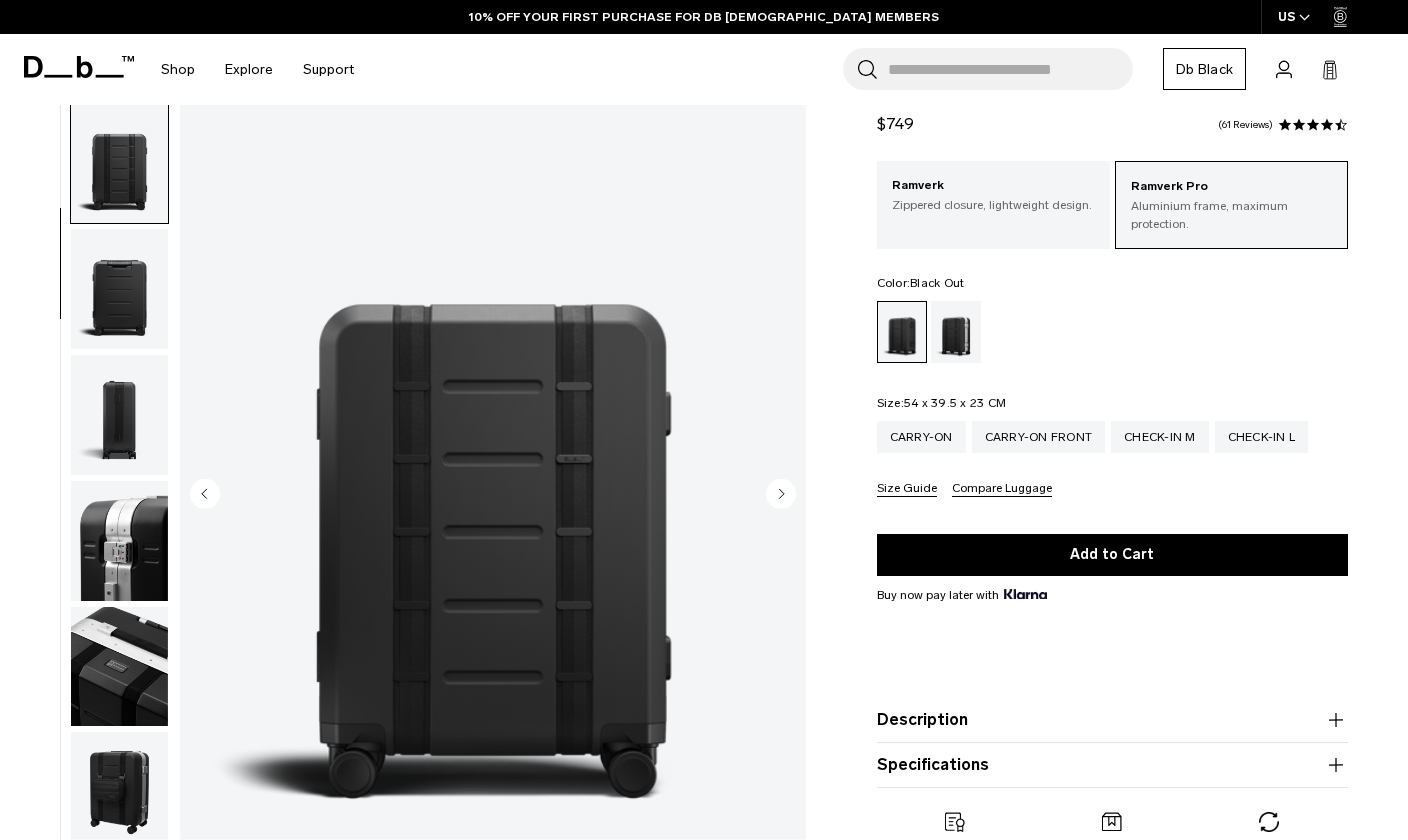 click at bounding box center [119, 289] 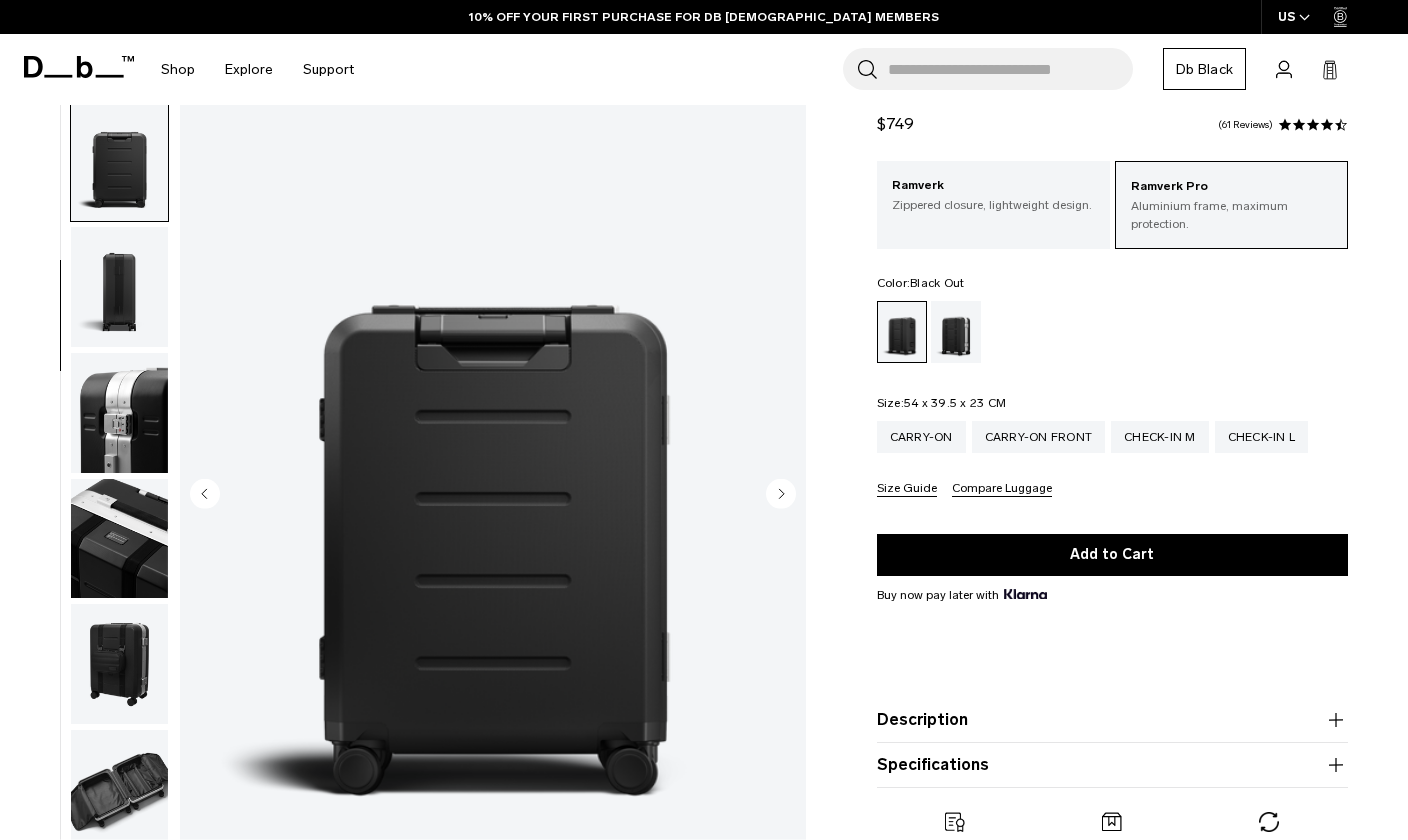 click at bounding box center (119, 287) 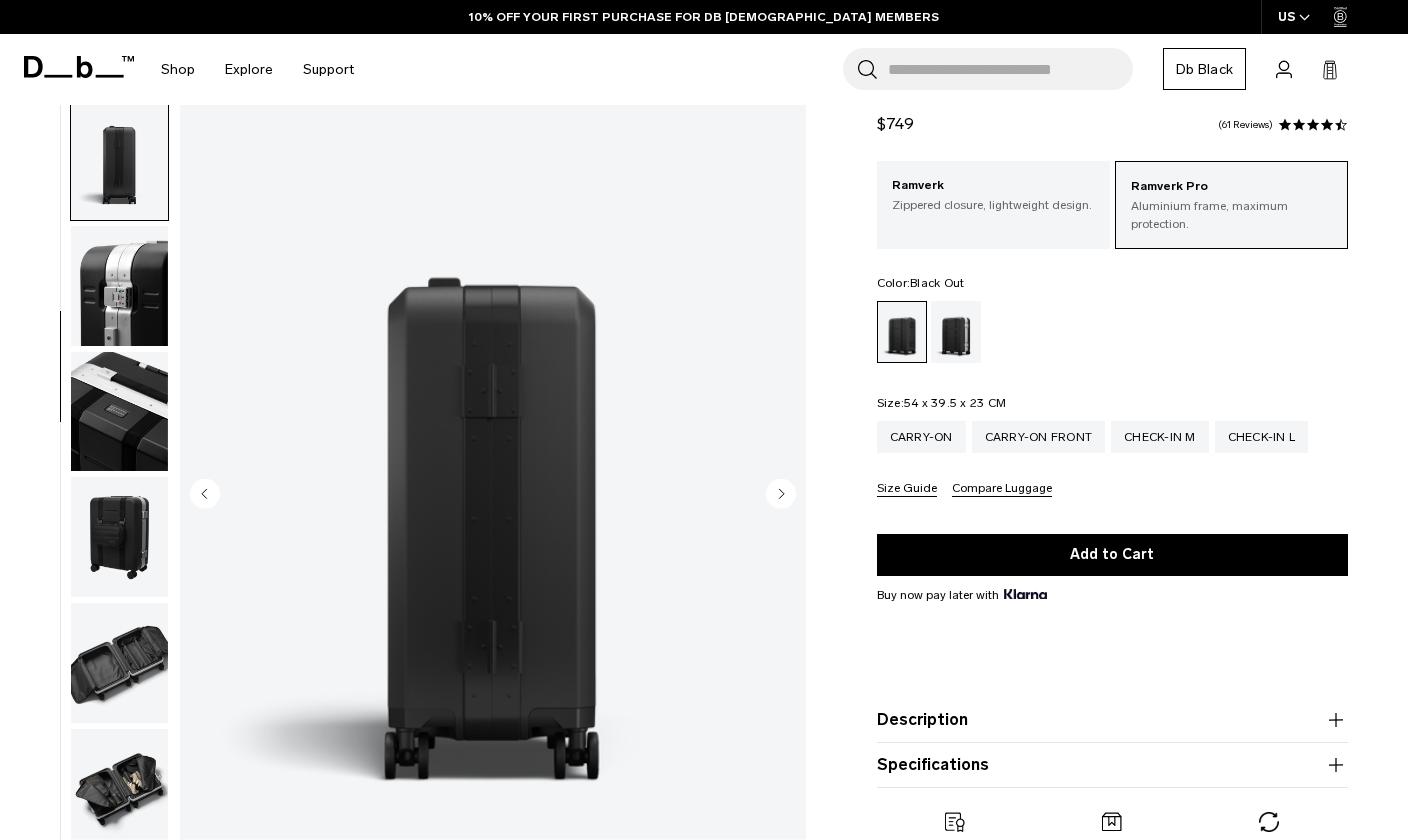 click at bounding box center [119, 286] 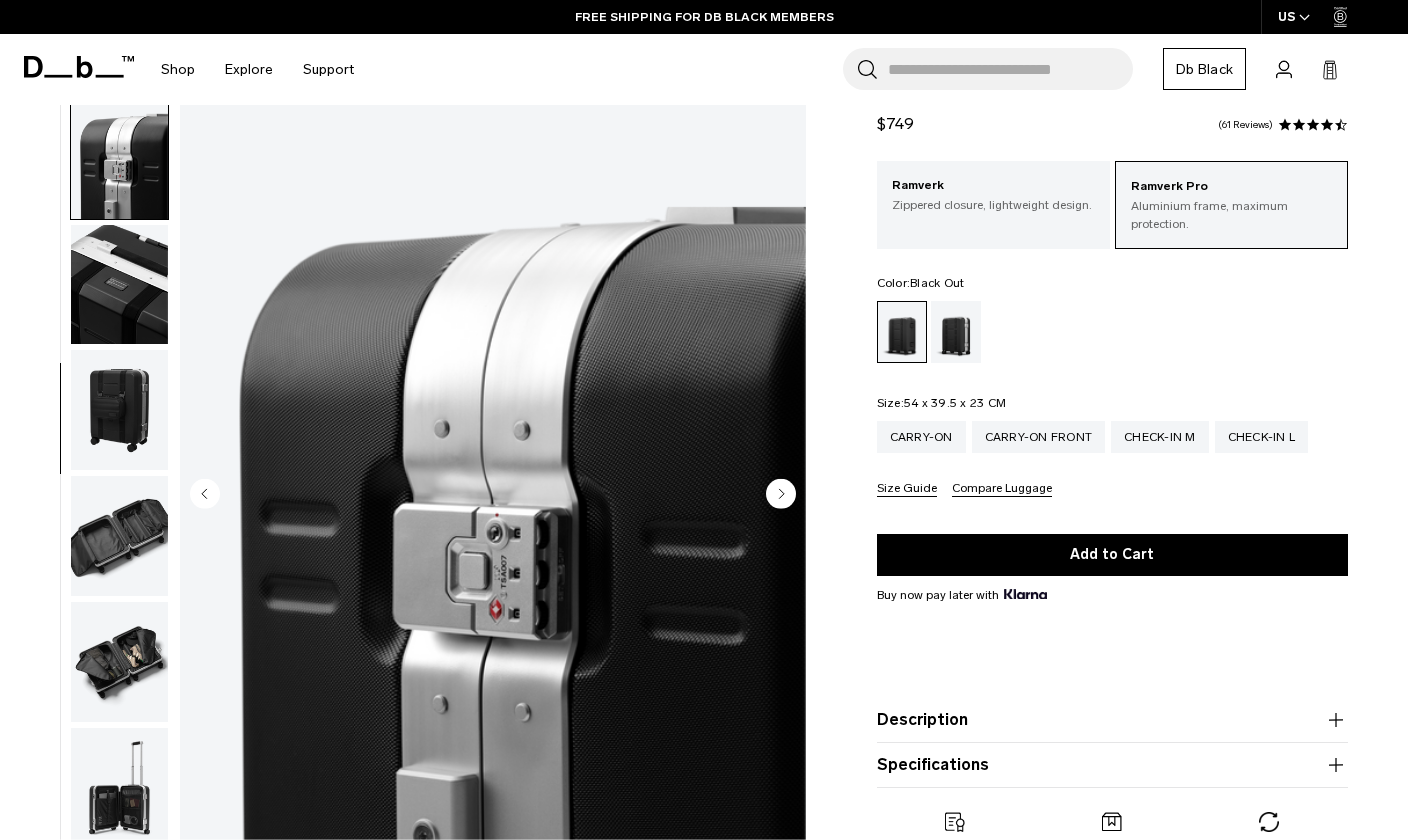 click at bounding box center [119, 285] 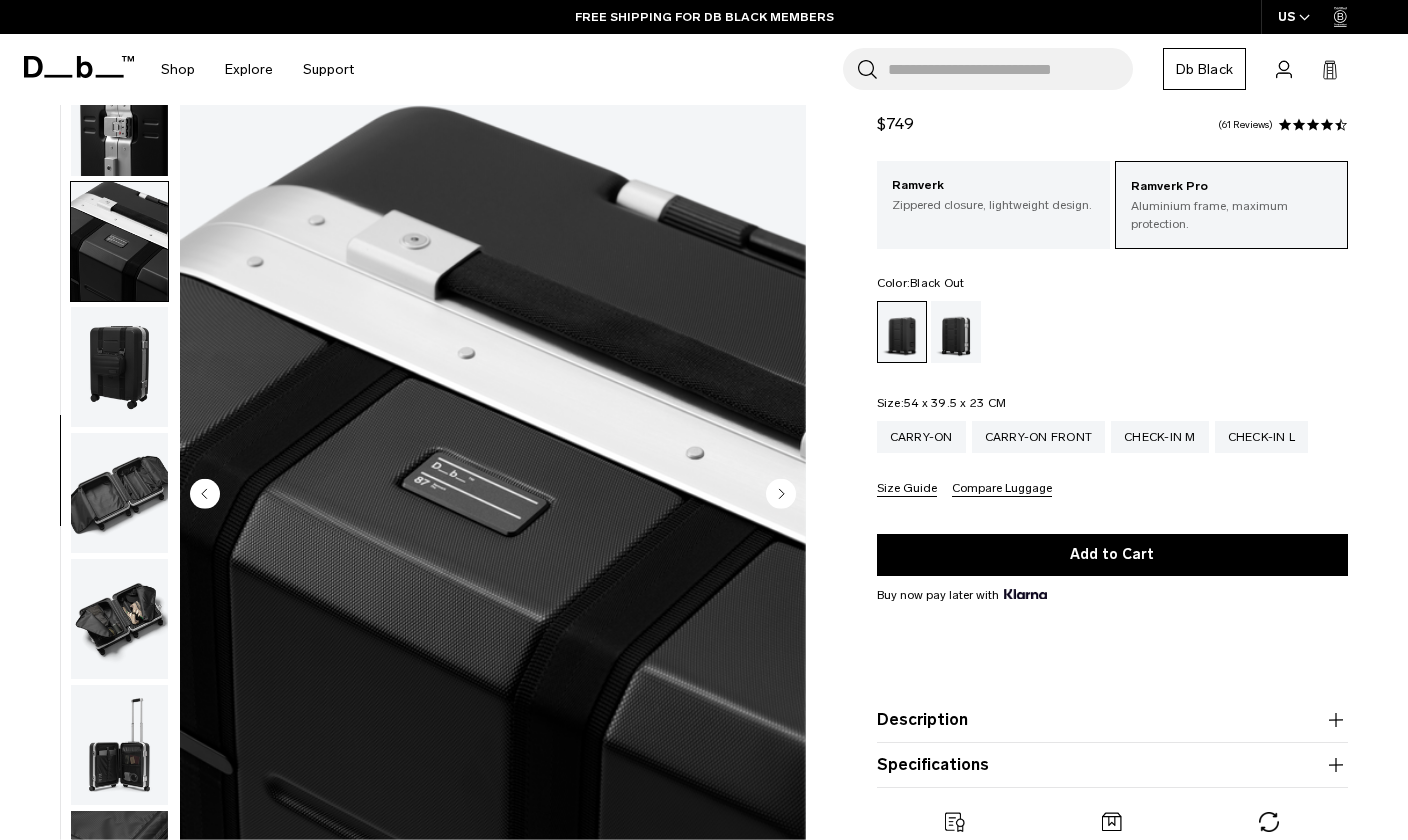 scroll, scrollTop: 763, scrollLeft: 0, axis: vertical 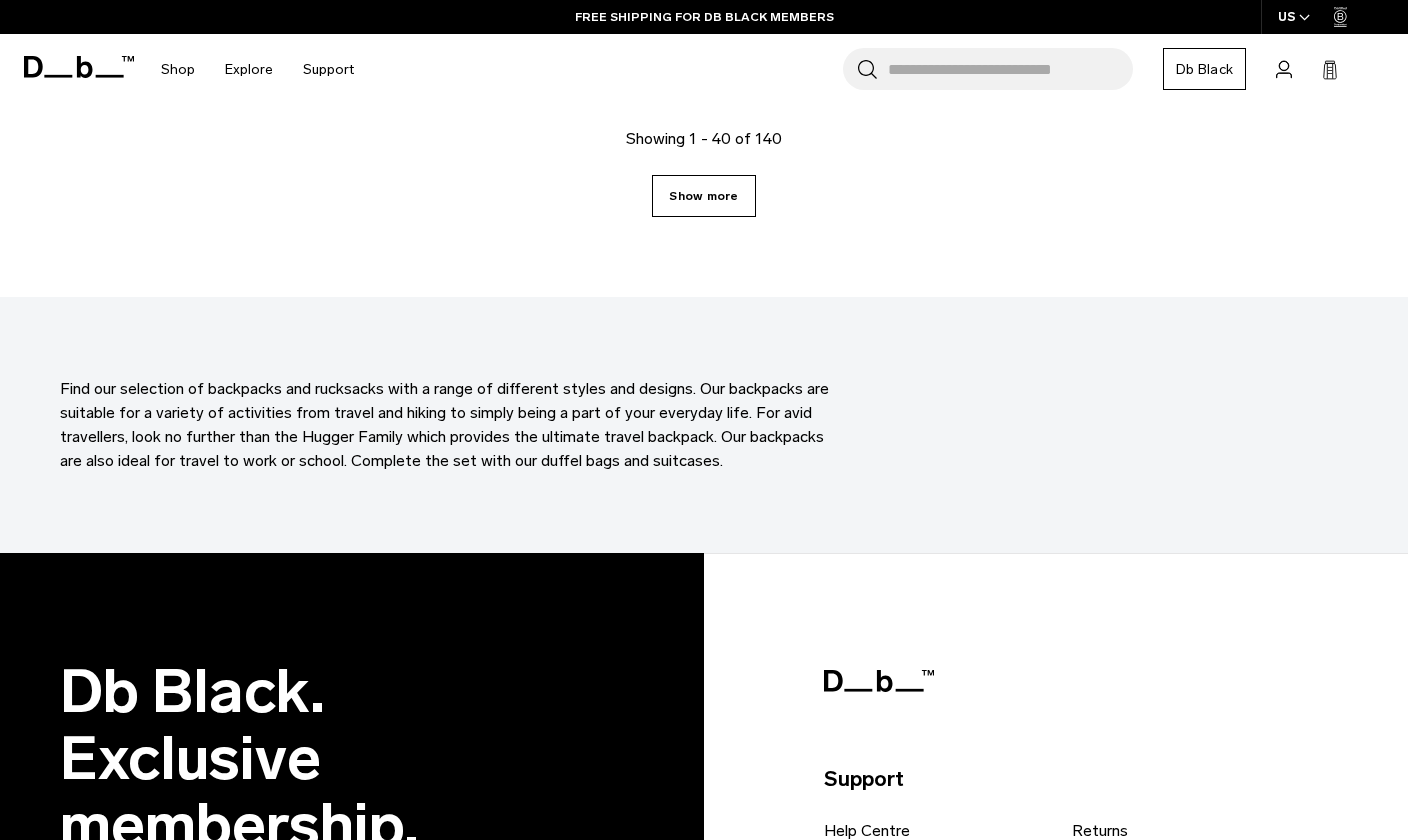 click on "Show more" at bounding box center (703, 196) 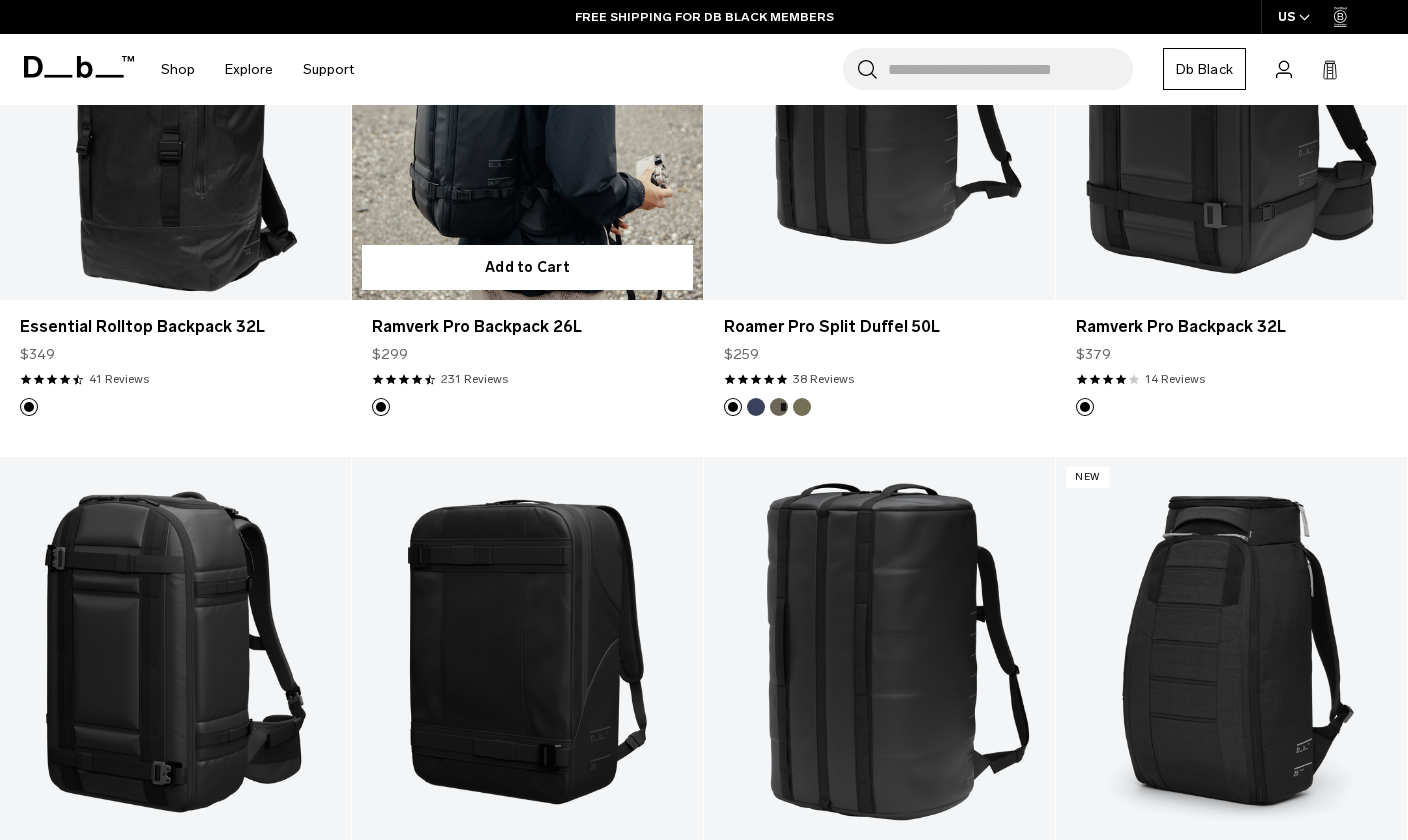 scroll, scrollTop: 493, scrollLeft: 0, axis: vertical 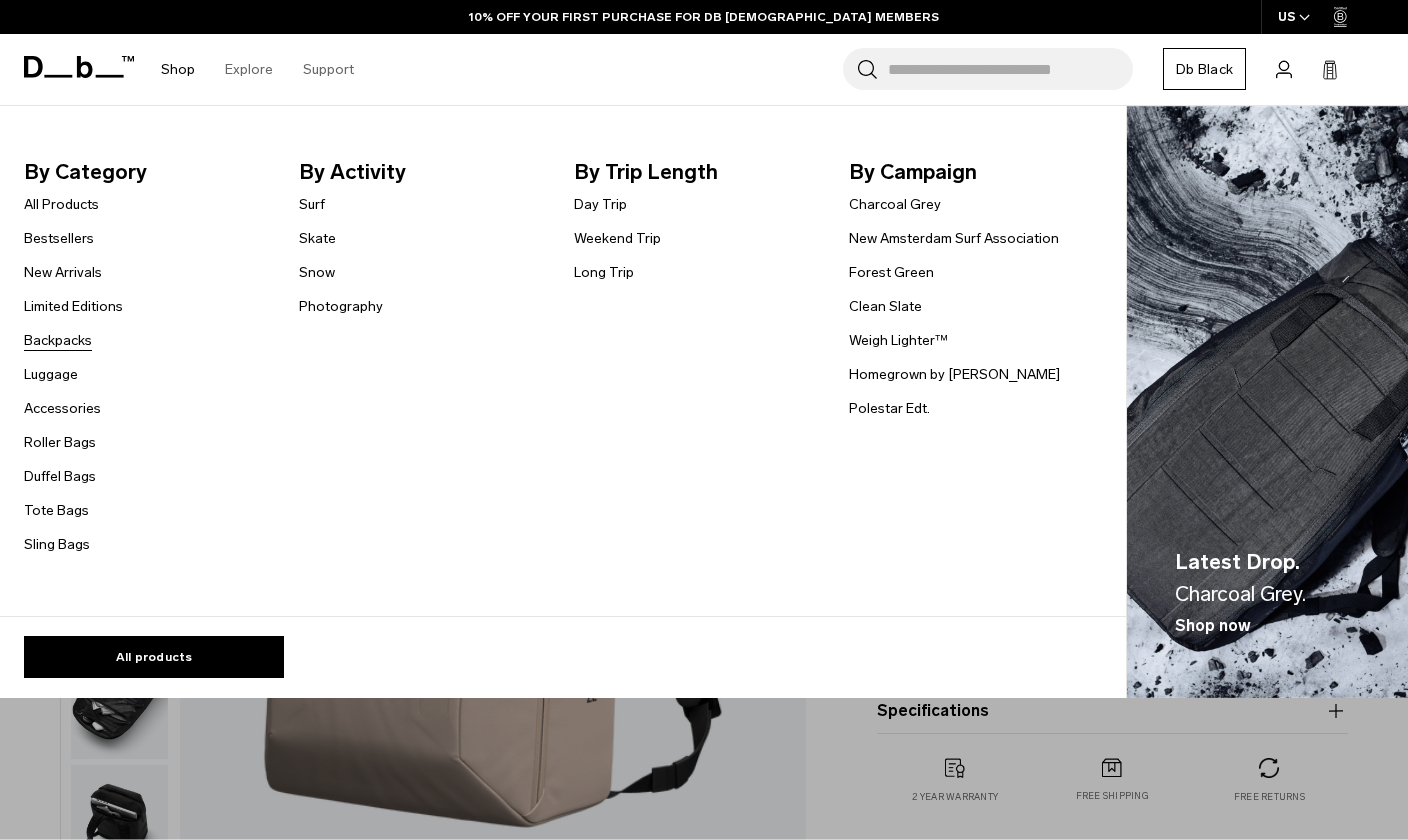 click on "Backpacks" at bounding box center [58, 340] 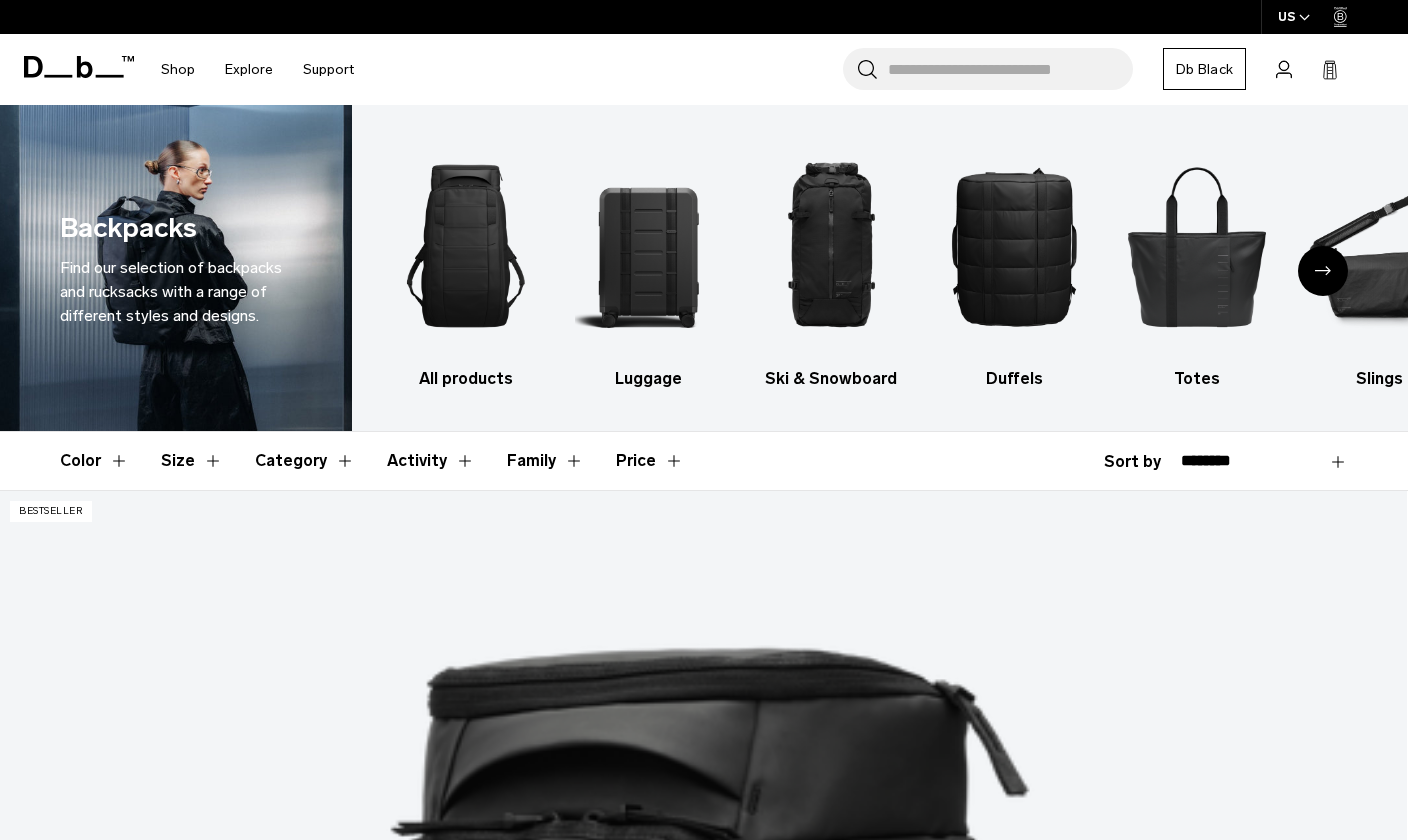 scroll, scrollTop: 0, scrollLeft: 0, axis: both 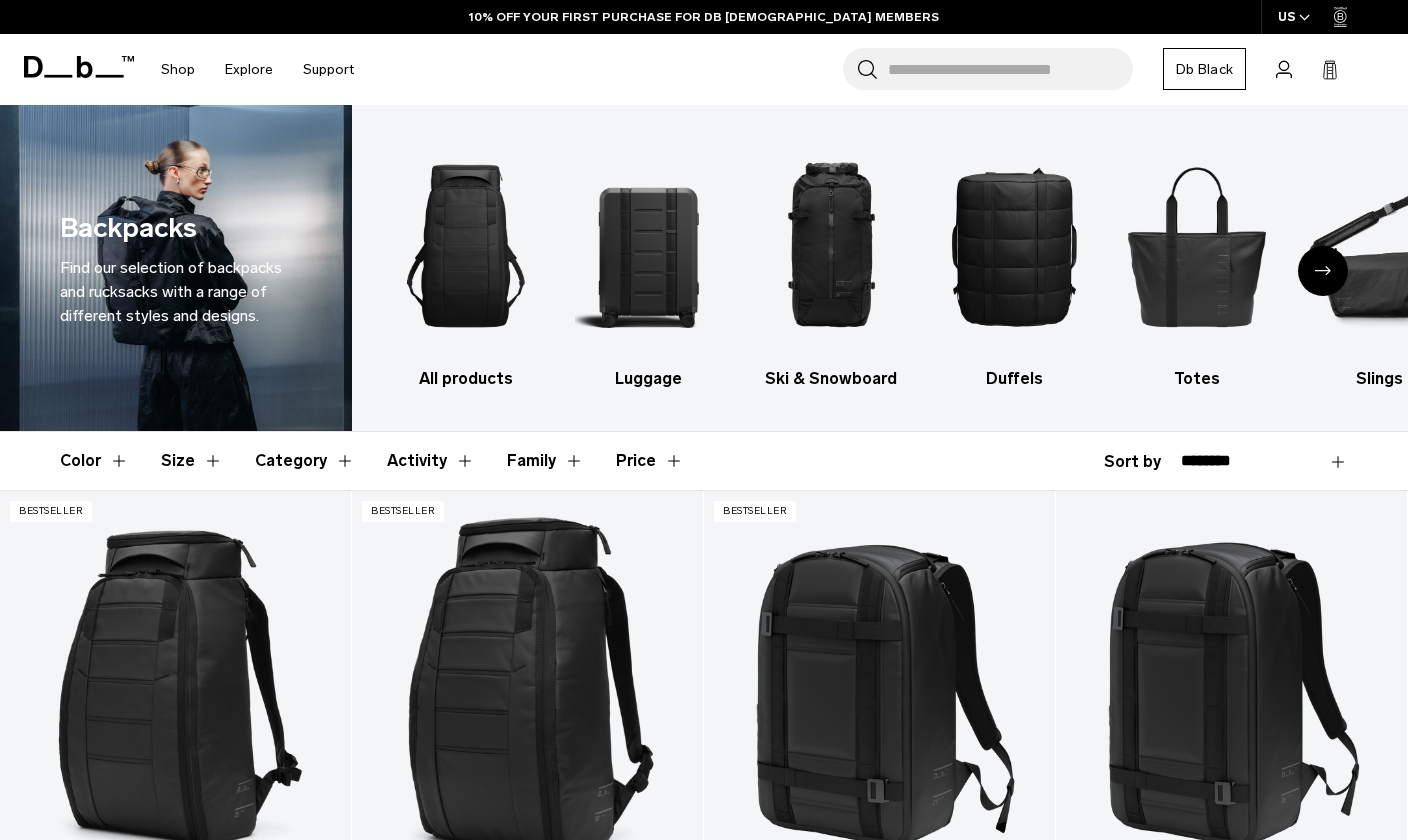 click on "Color
Size
Category
Activity
Family
Price" at bounding box center (704, 461) 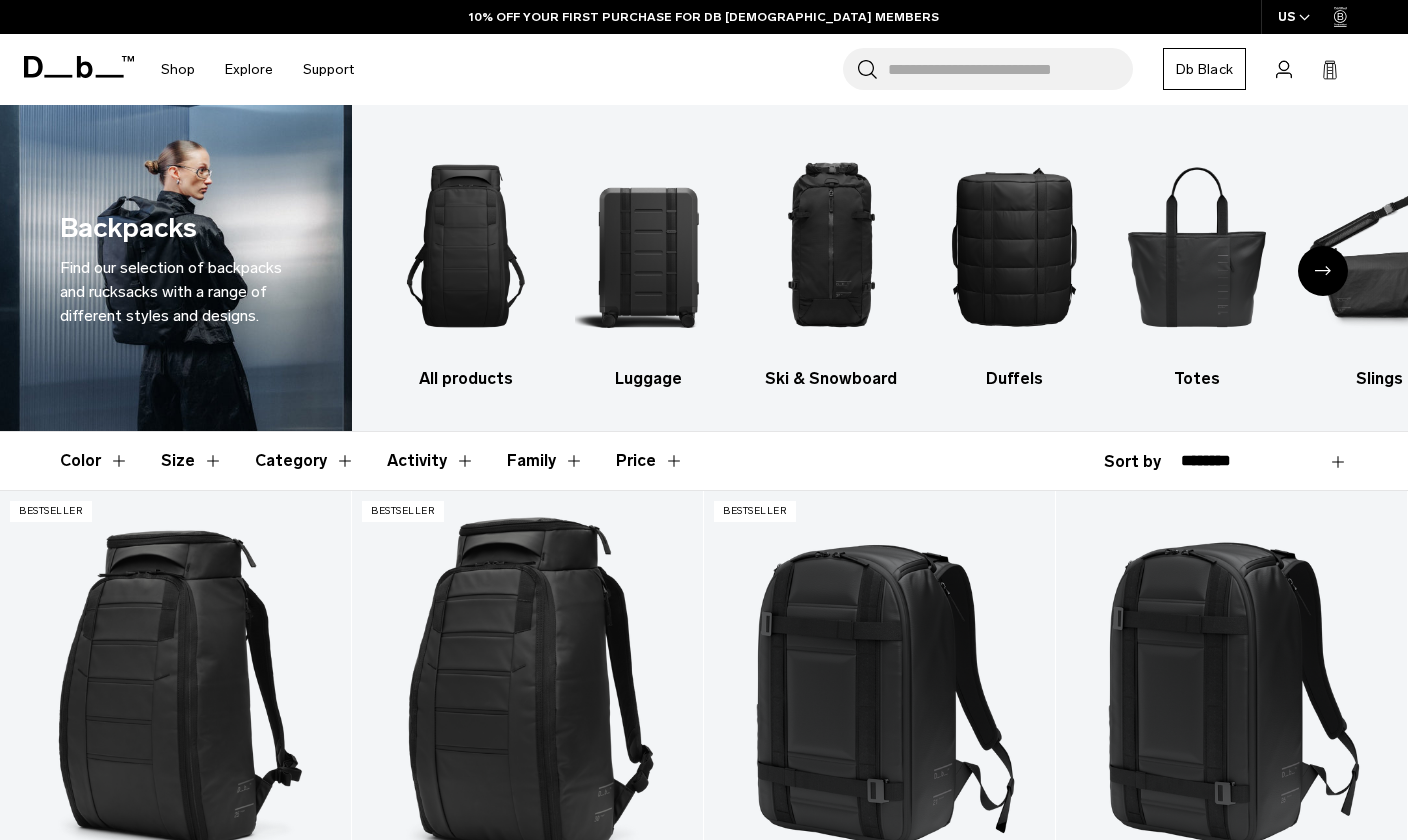 click on "Size" at bounding box center (192, 461) 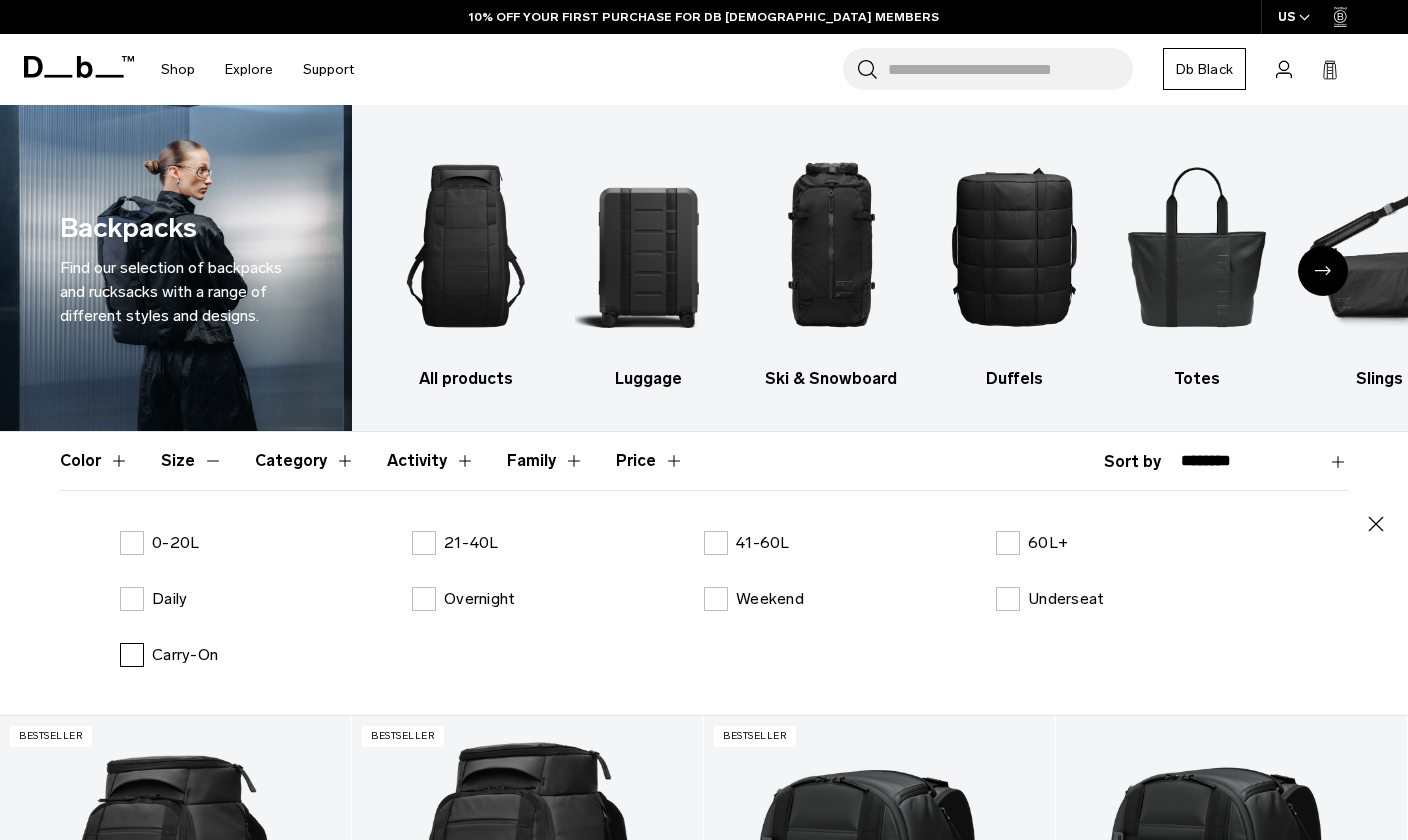 click on "Carry-On" at bounding box center (169, 655) 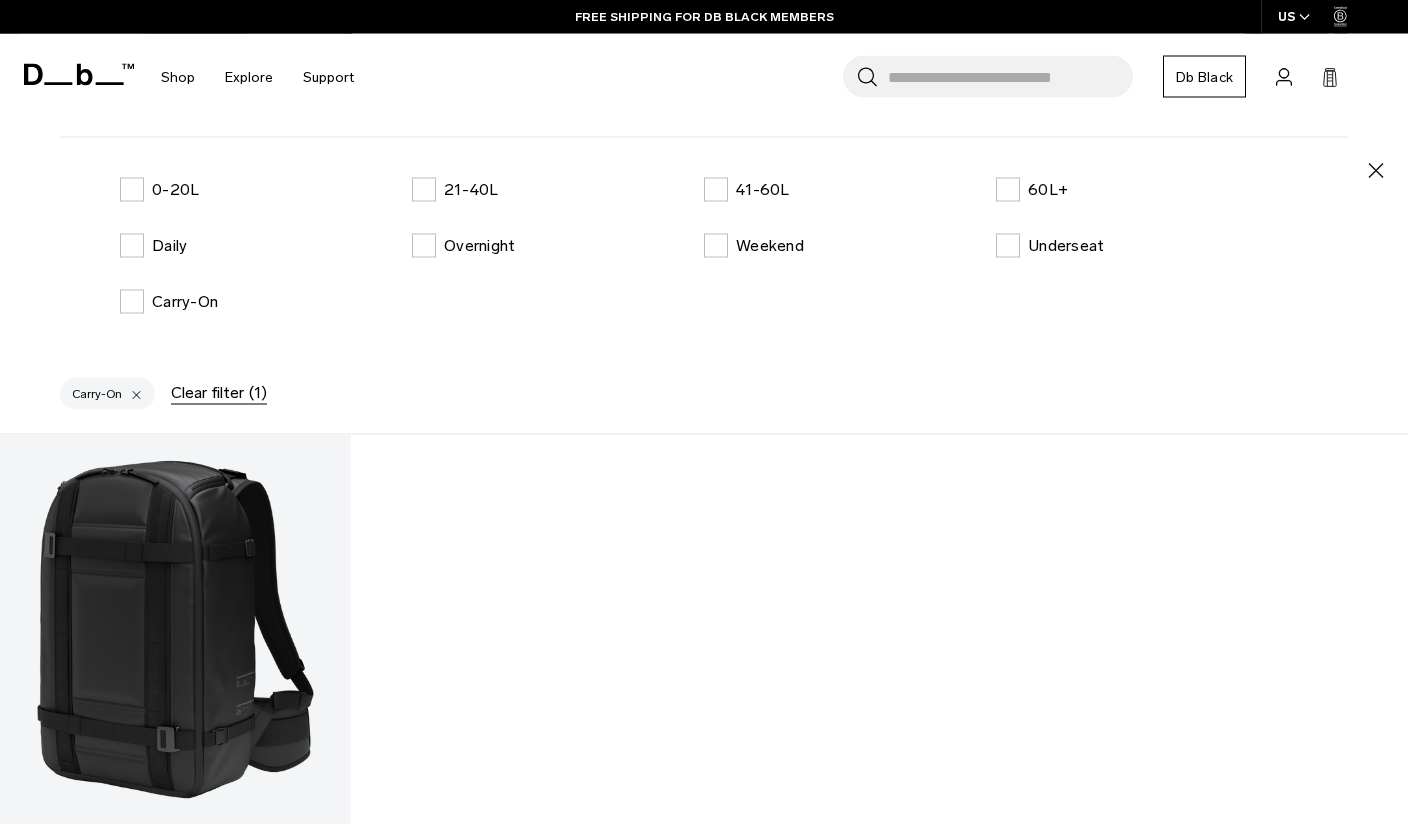 scroll, scrollTop: 403, scrollLeft: 0, axis: vertical 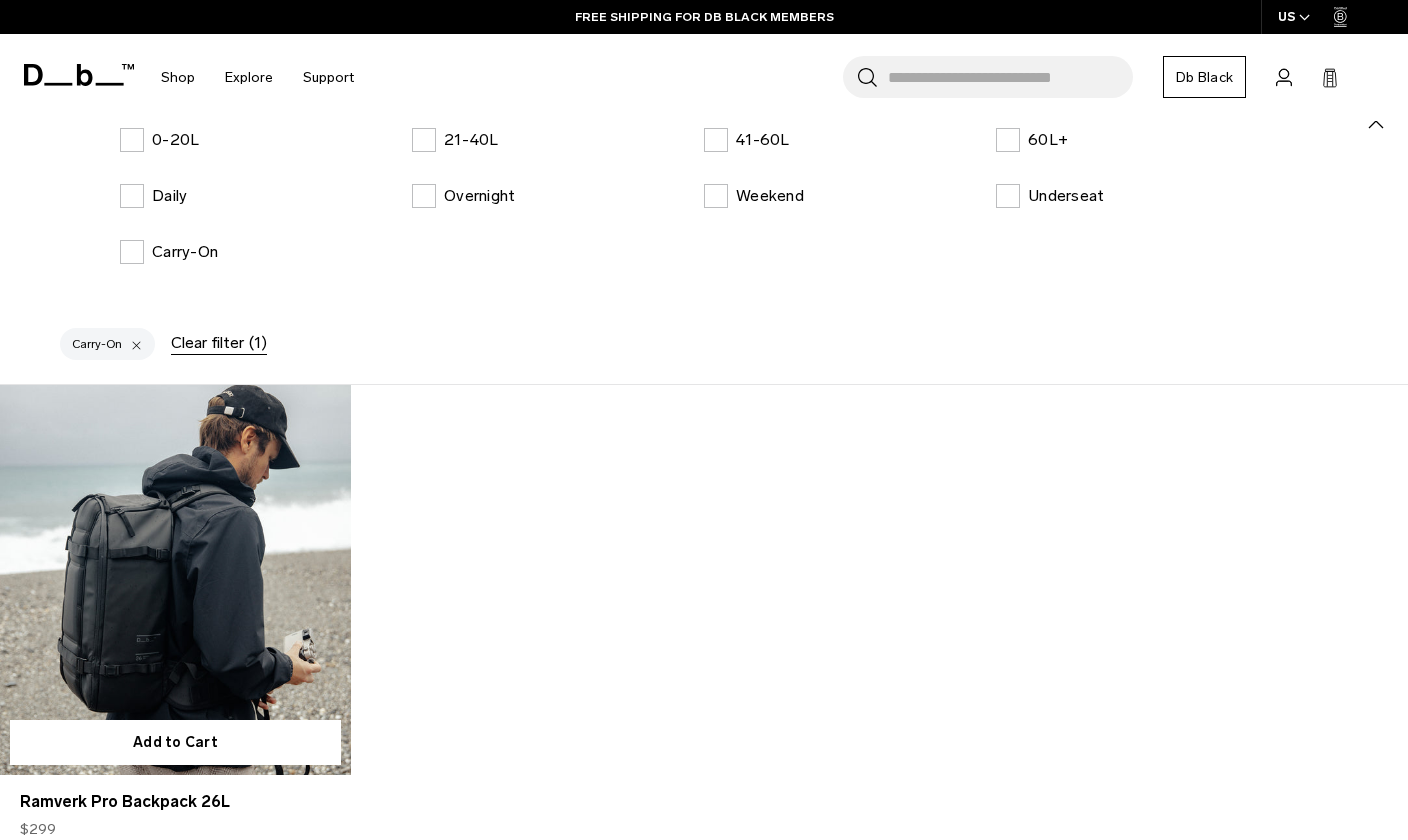 click at bounding box center [175, 580] 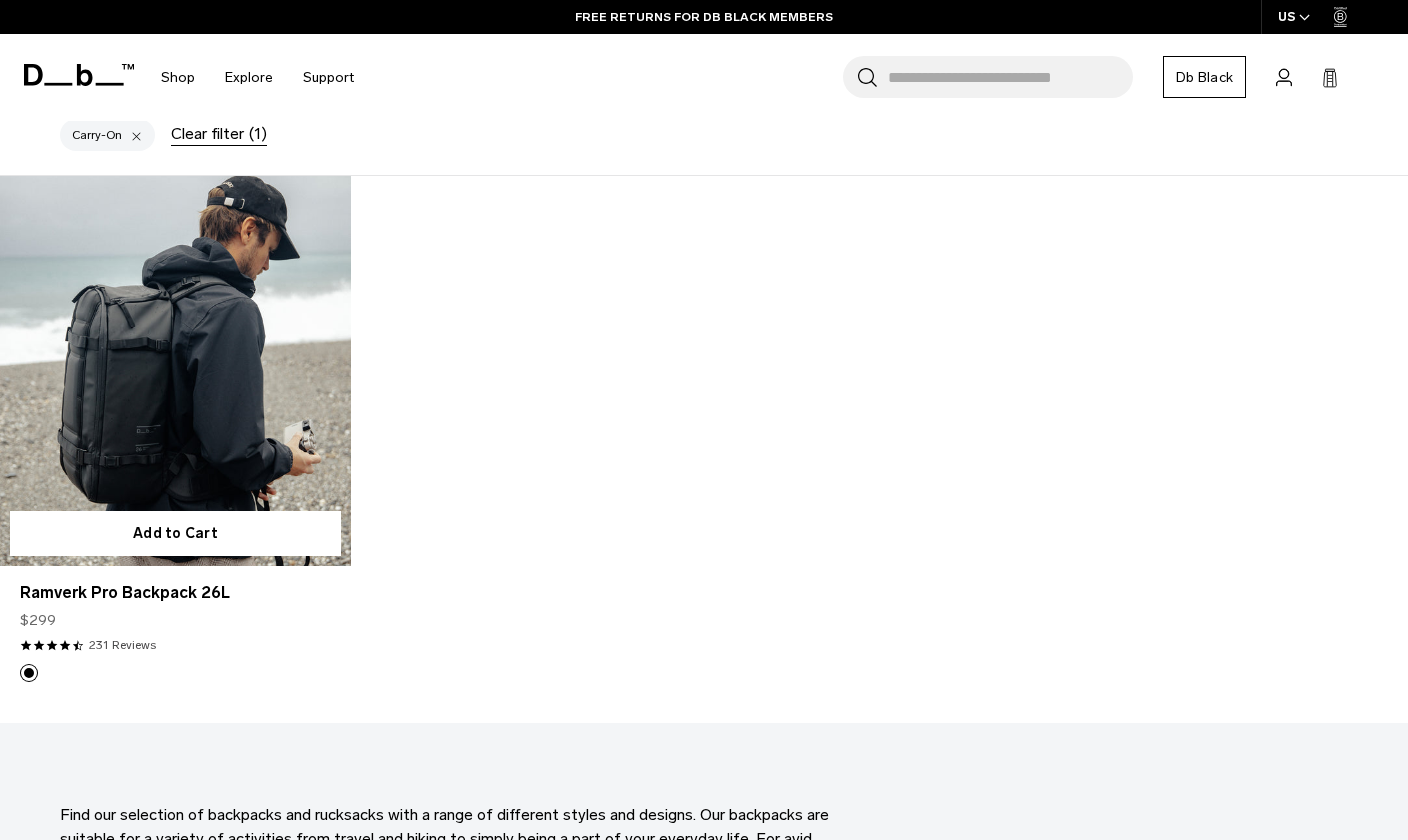 scroll, scrollTop: 492, scrollLeft: 0, axis: vertical 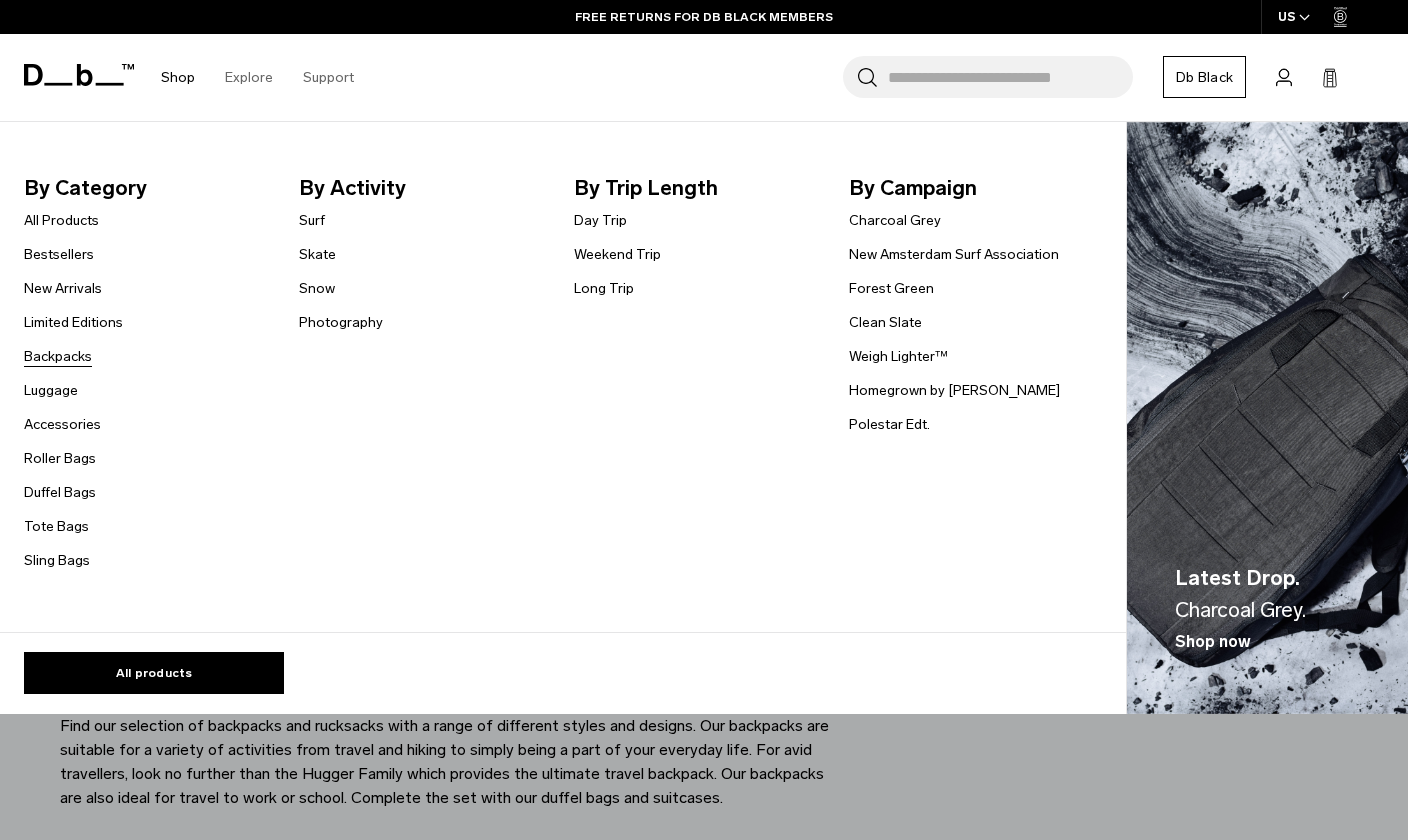 click on "Backpacks" at bounding box center [58, 356] 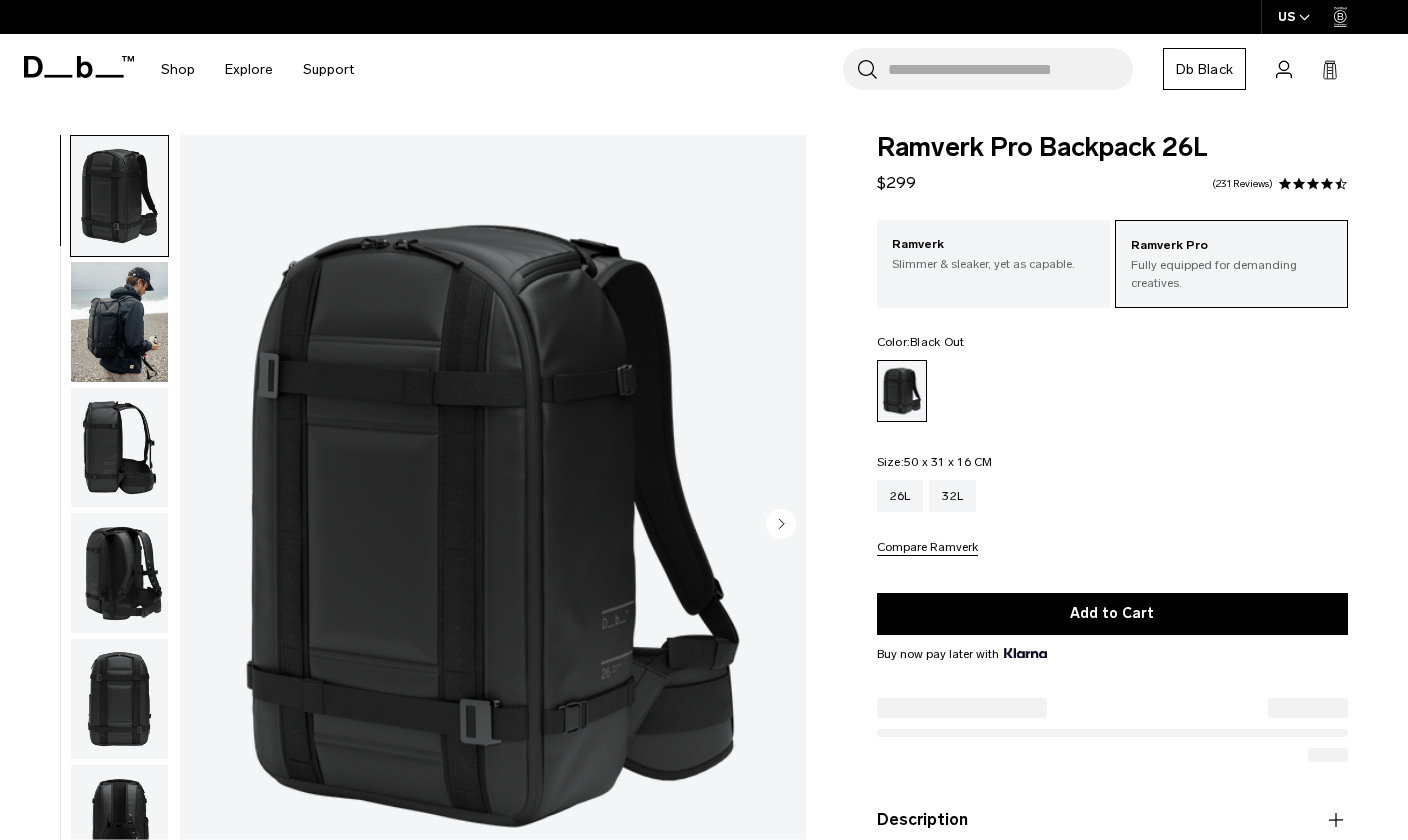 scroll, scrollTop: 0, scrollLeft: 0, axis: both 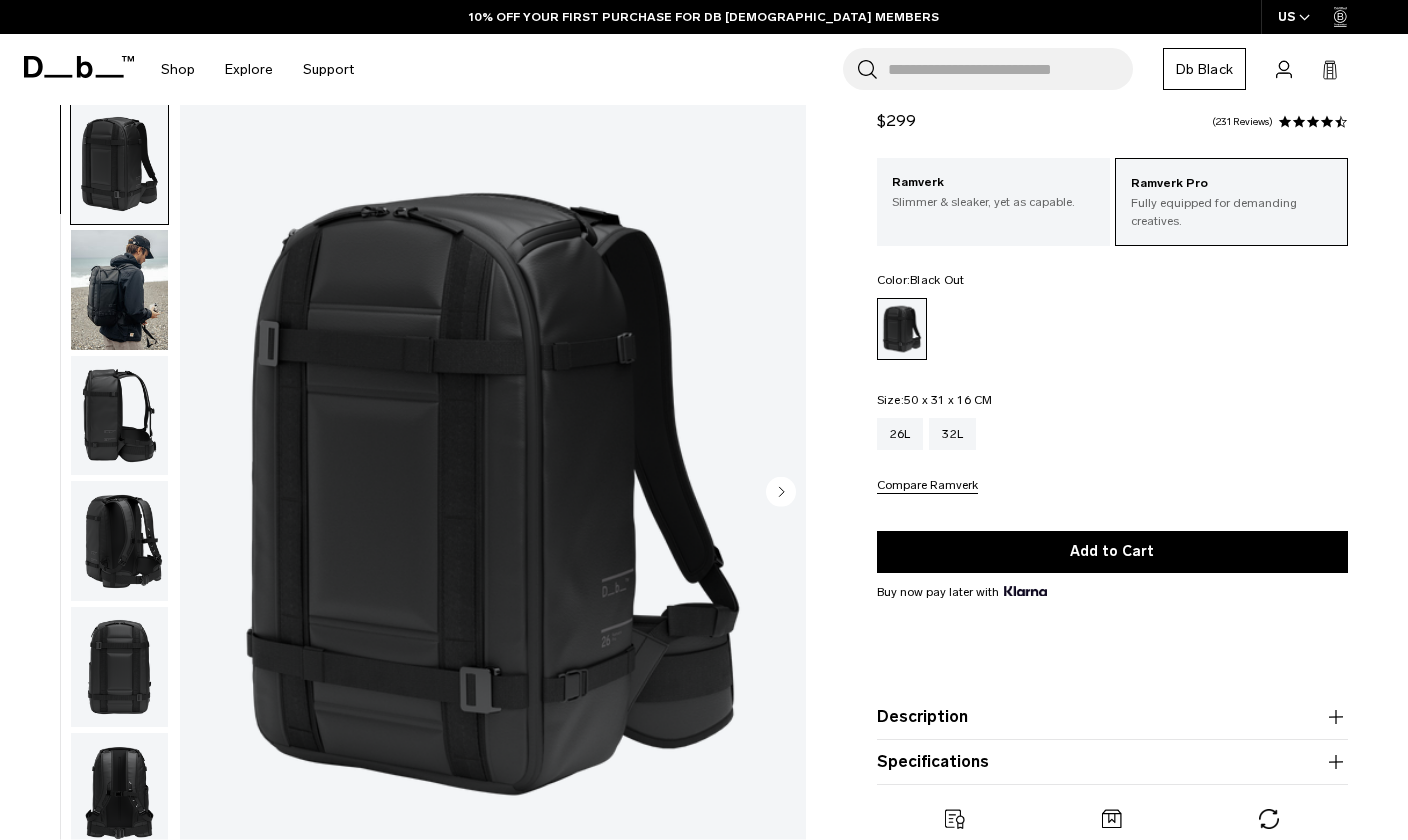 click on "Specifications" at bounding box center (1112, 762) 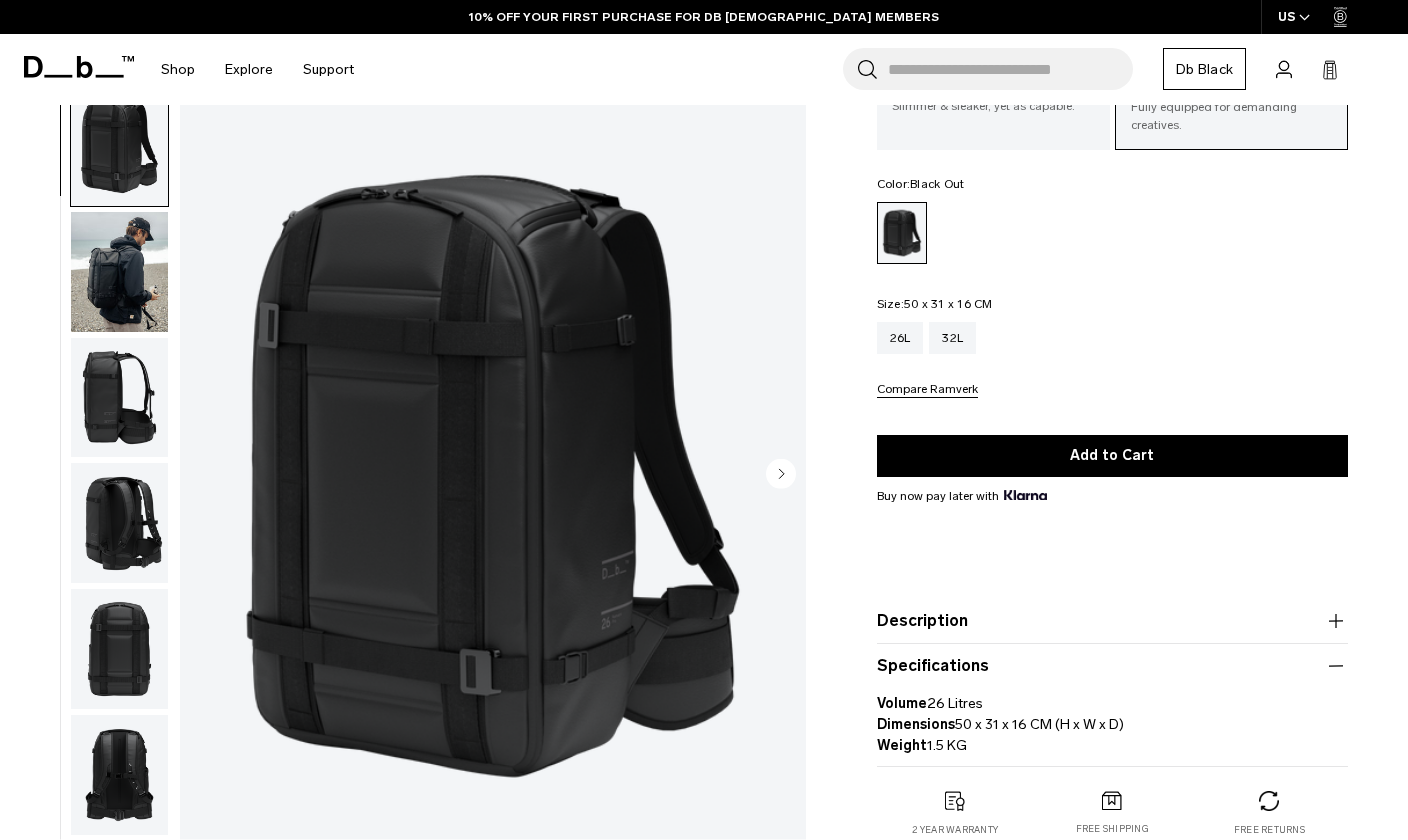 scroll, scrollTop: 182, scrollLeft: 0, axis: vertical 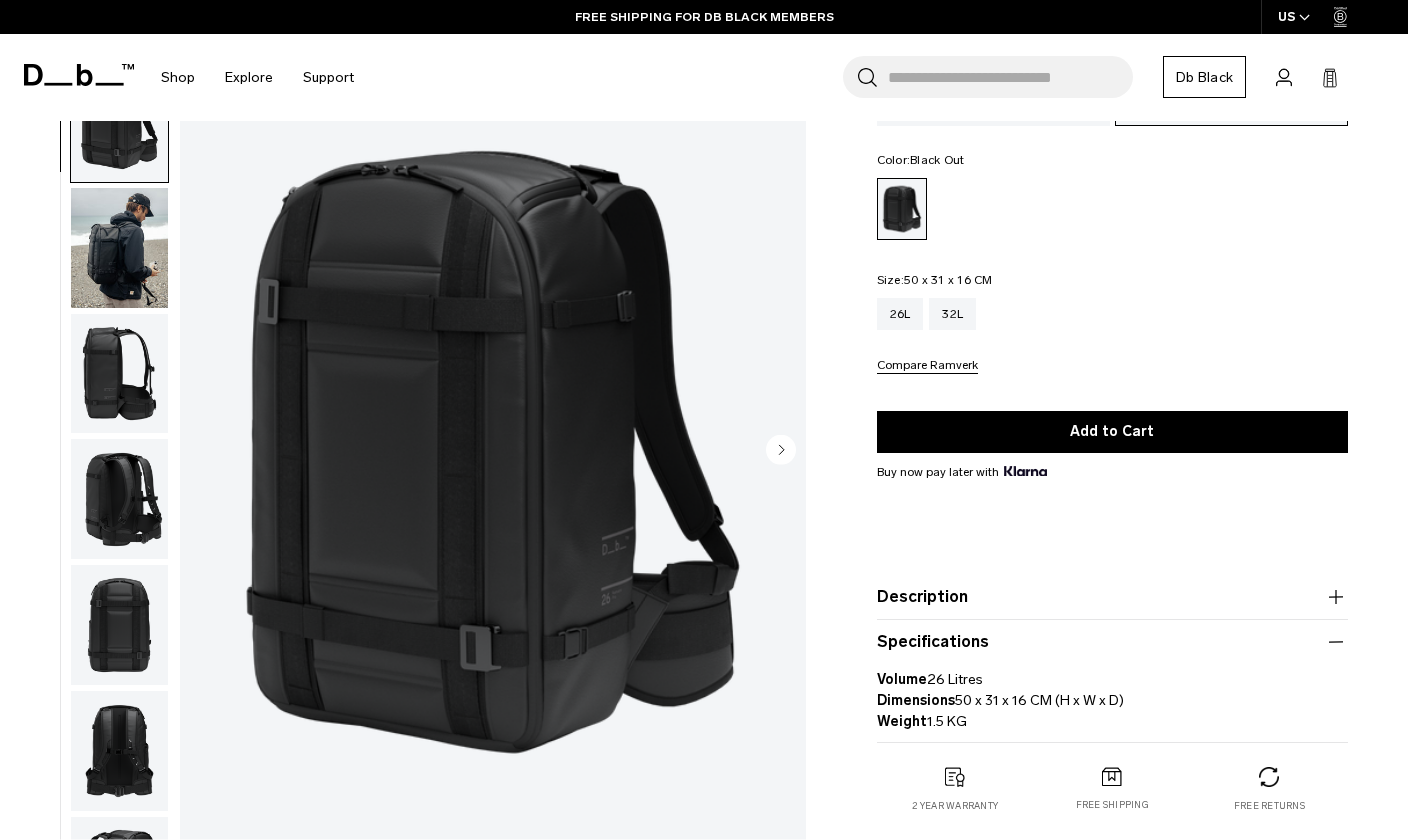 click at bounding box center (119, 373) 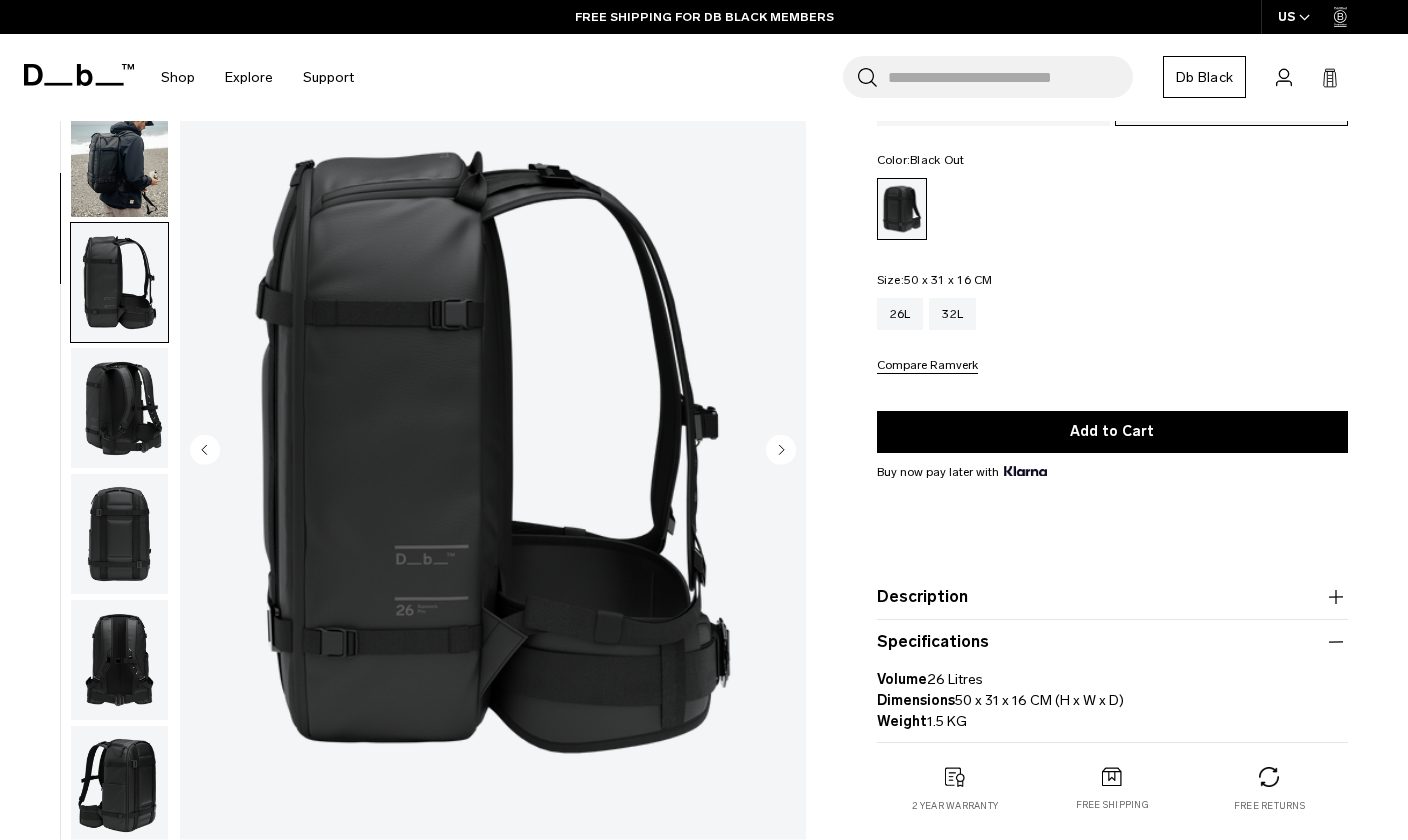 scroll, scrollTop: 254, scrollLeft: 0, axis: vertical 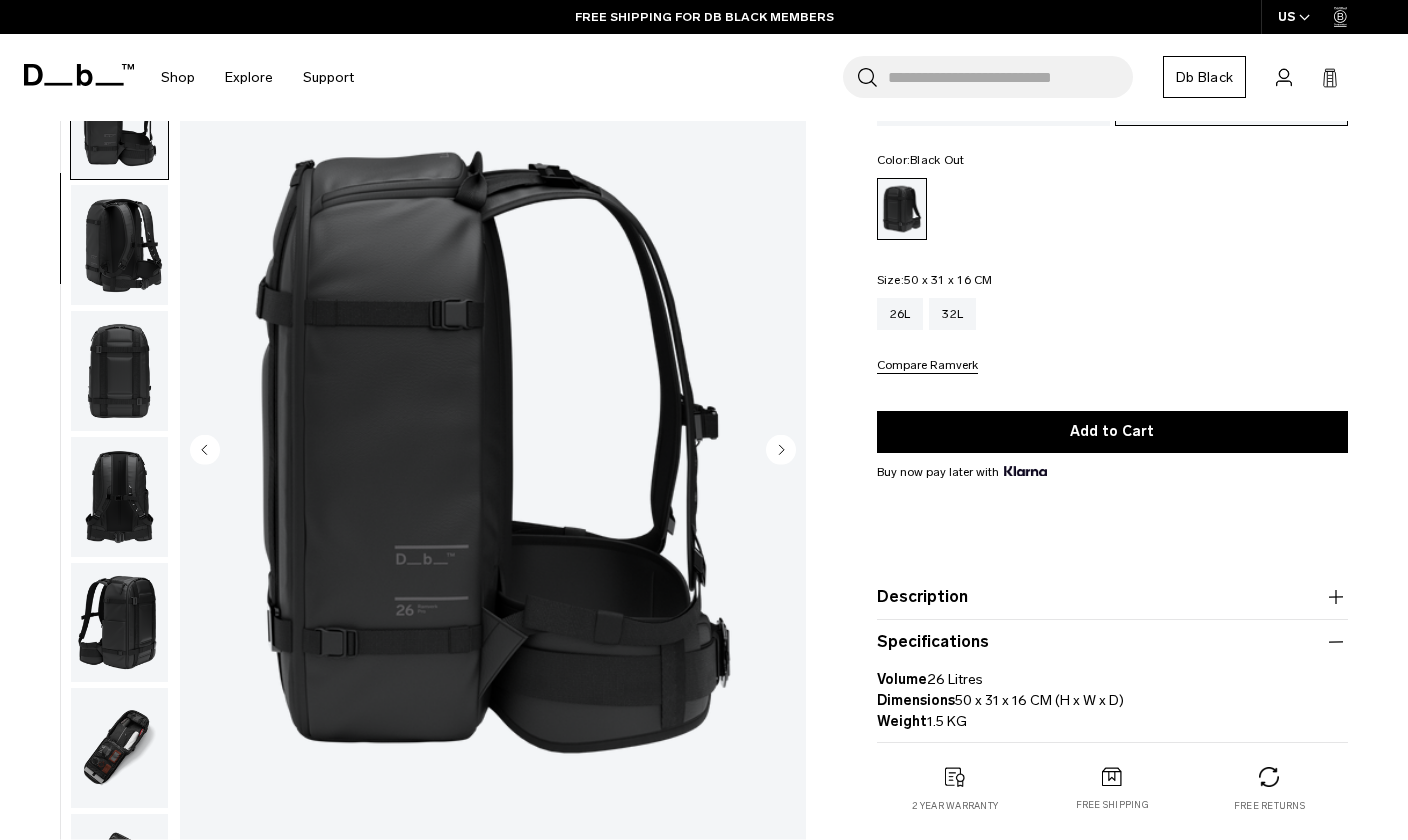 click at bounding box center [119, 245] 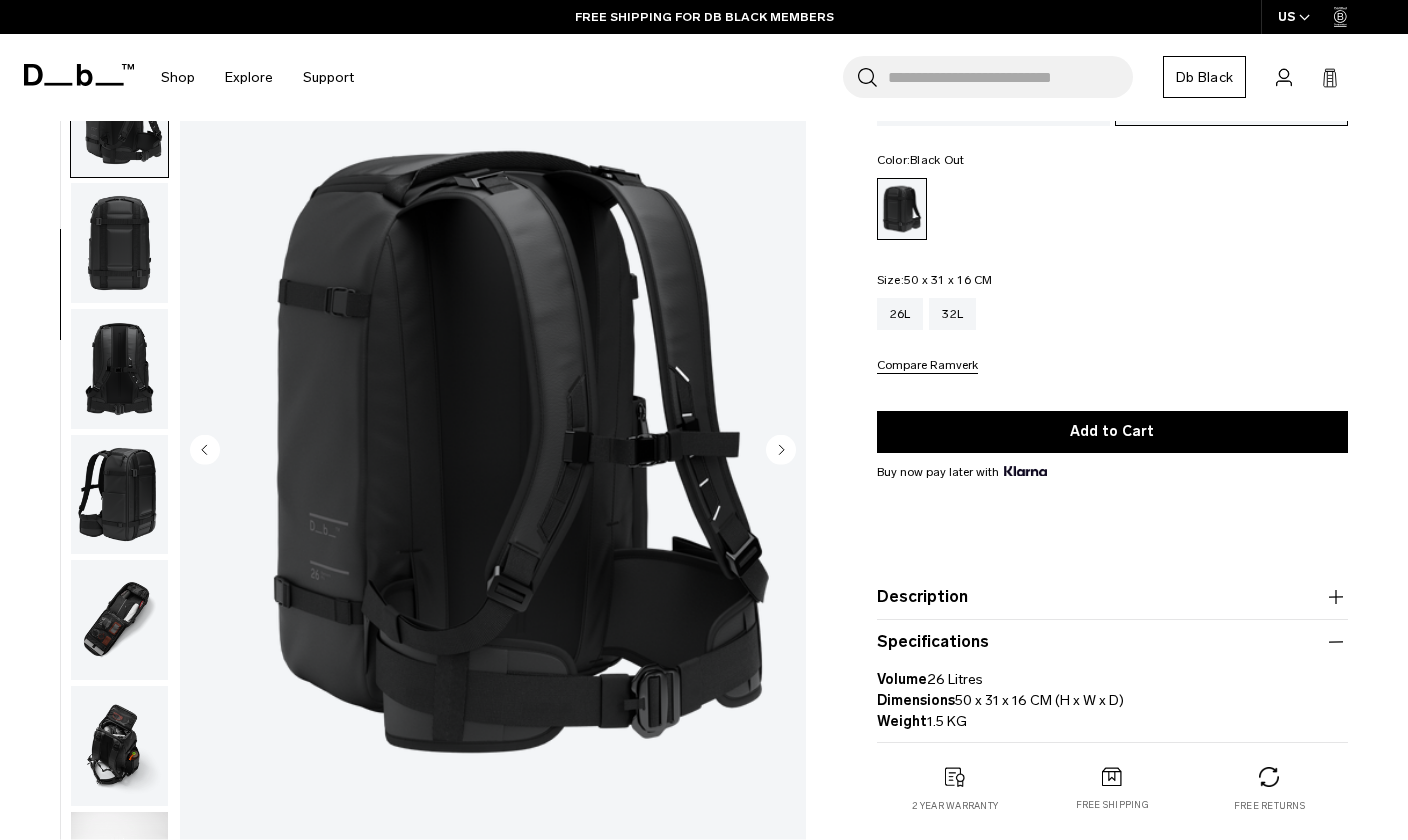 click at bounding box center (119, 243) 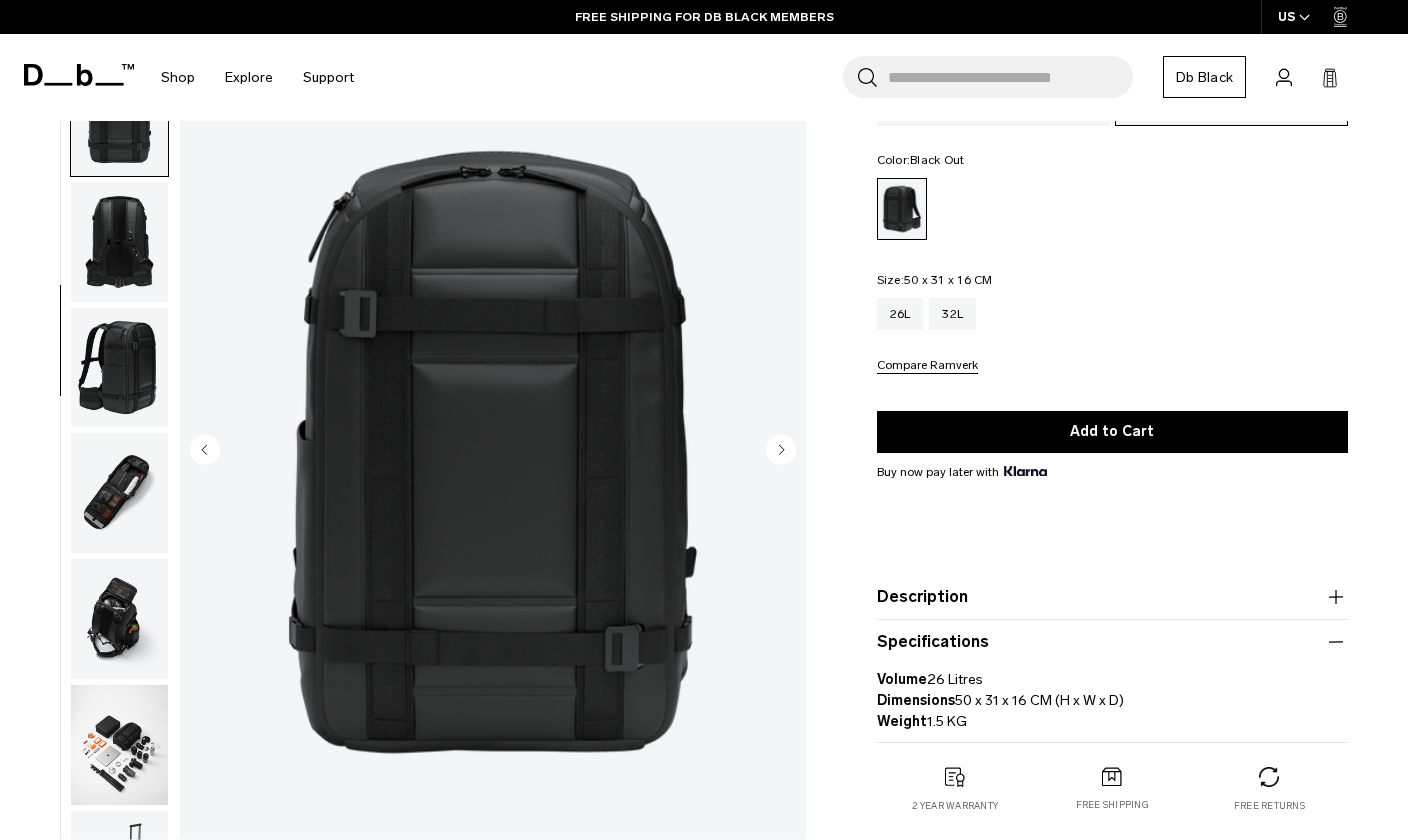 click at bounding box center [119, 242] 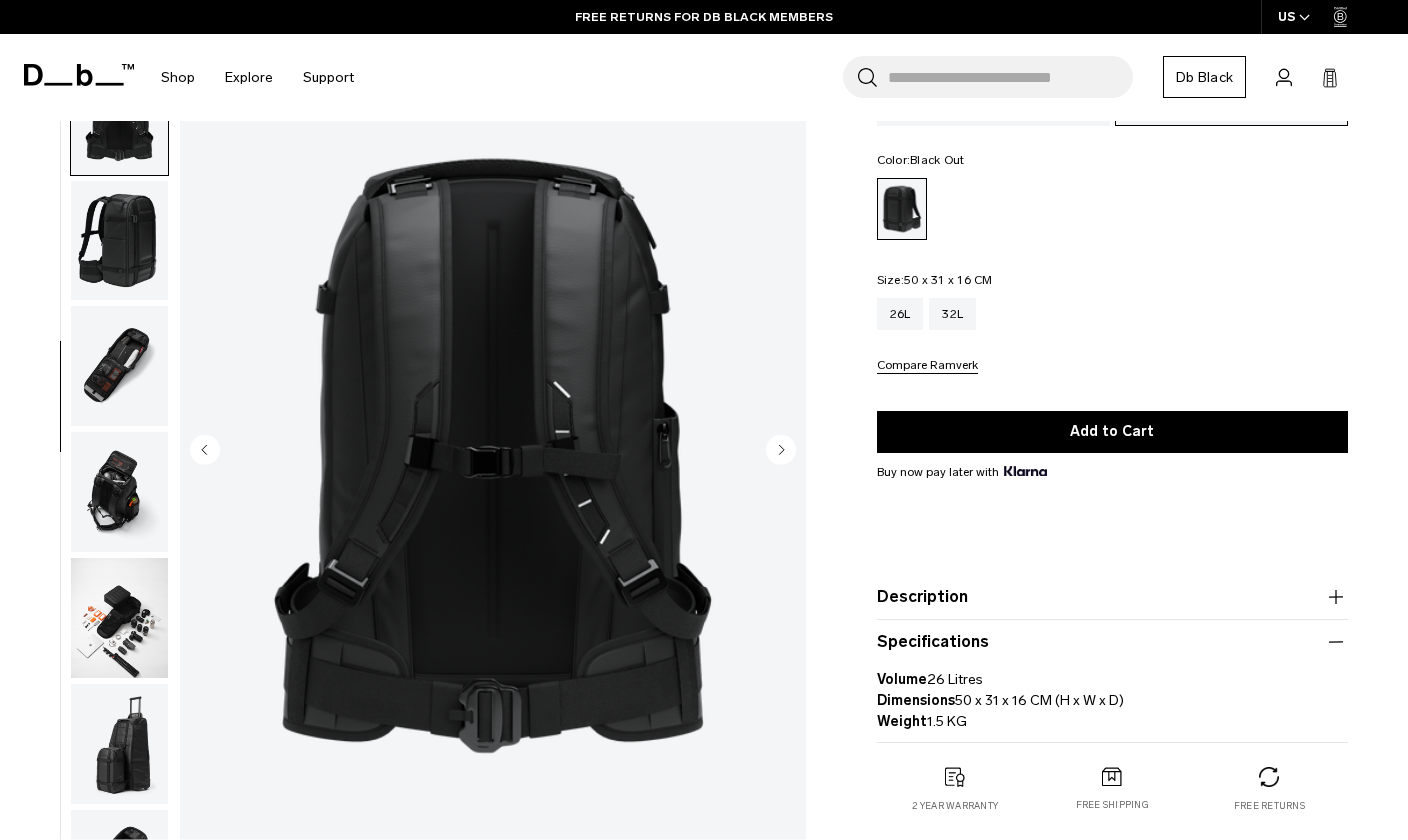 click at bounding box center [119, 366] 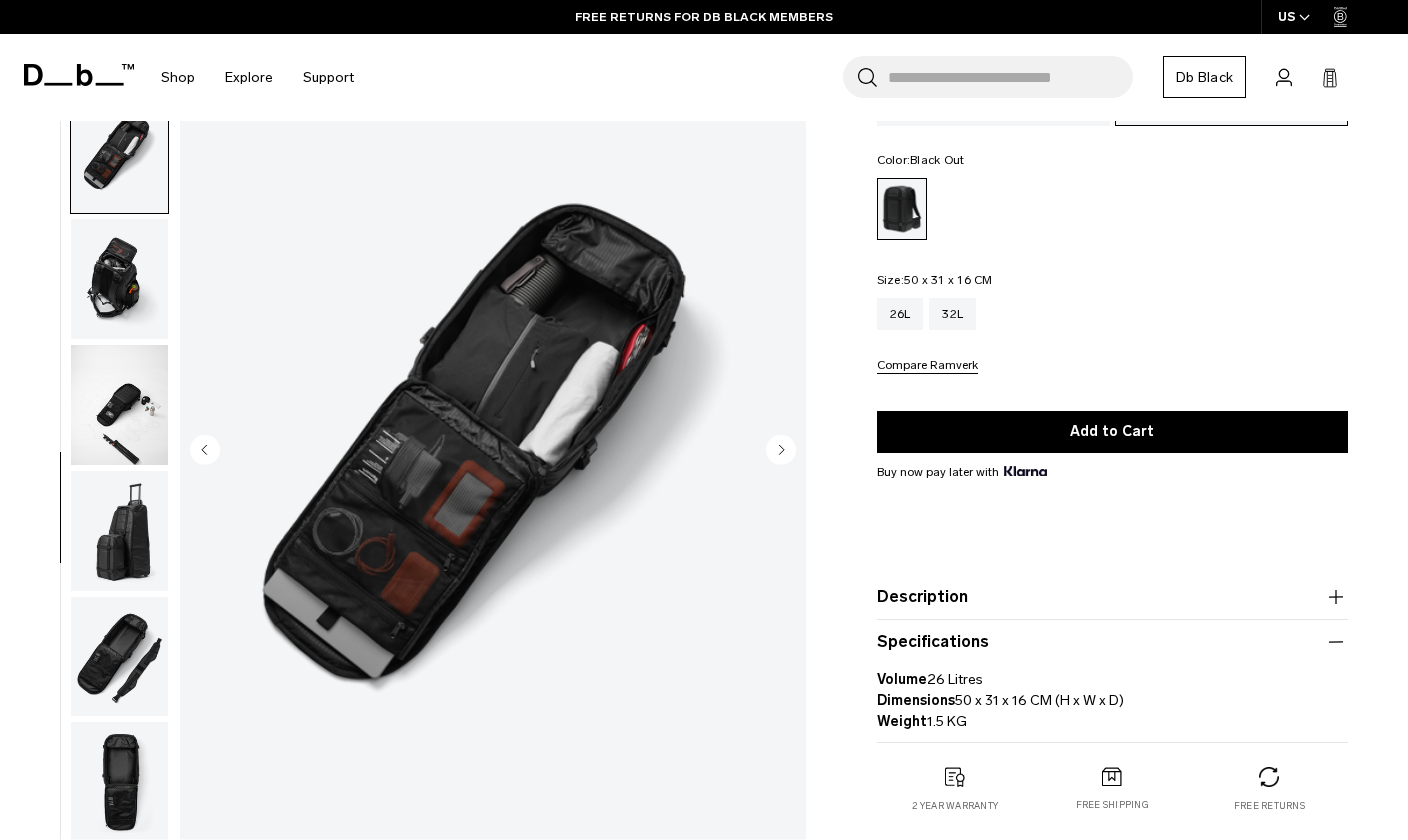 scroll, scrollTop: 868, scrollLeft: 0, axis: vertical 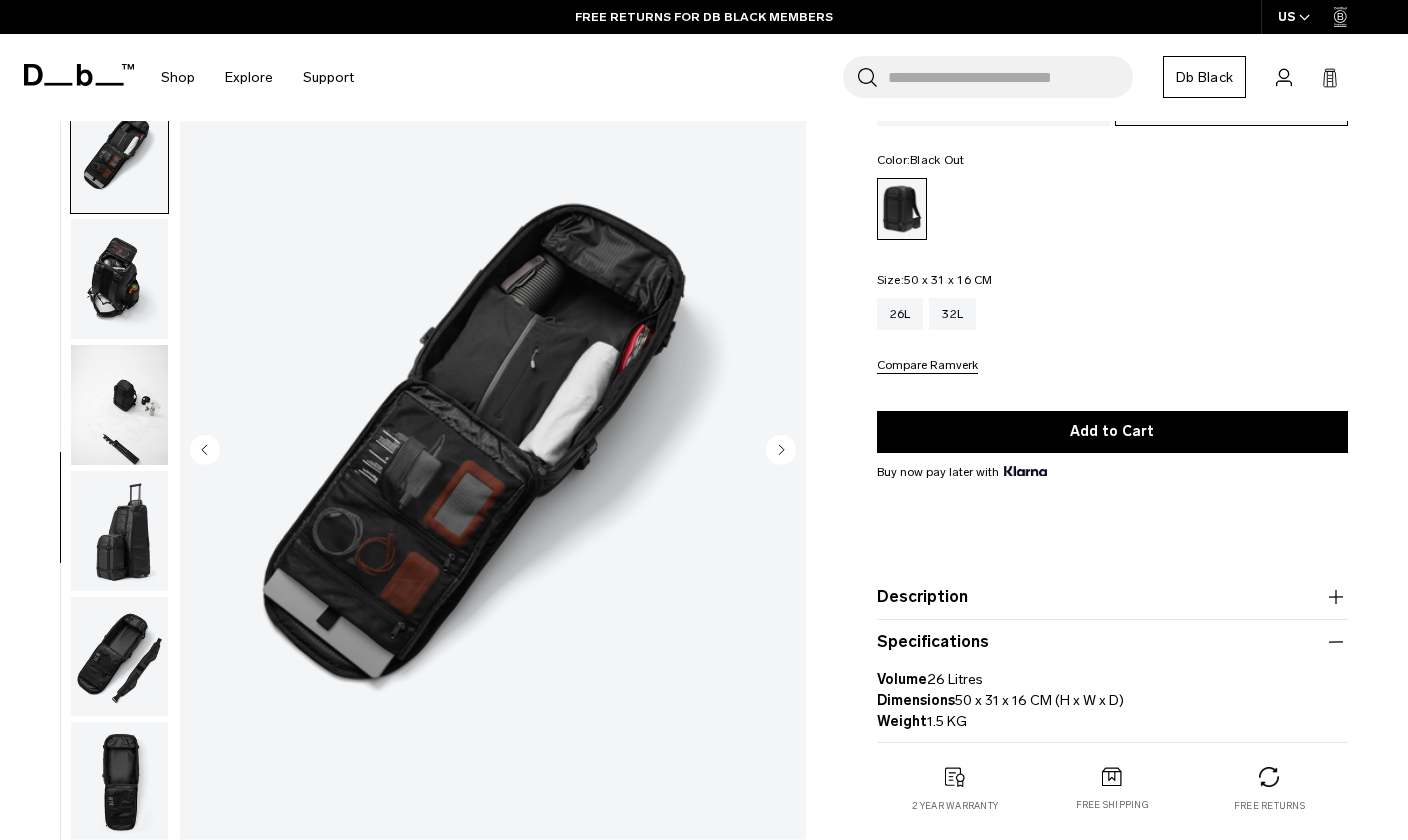 click at bounding box center [119, 279] 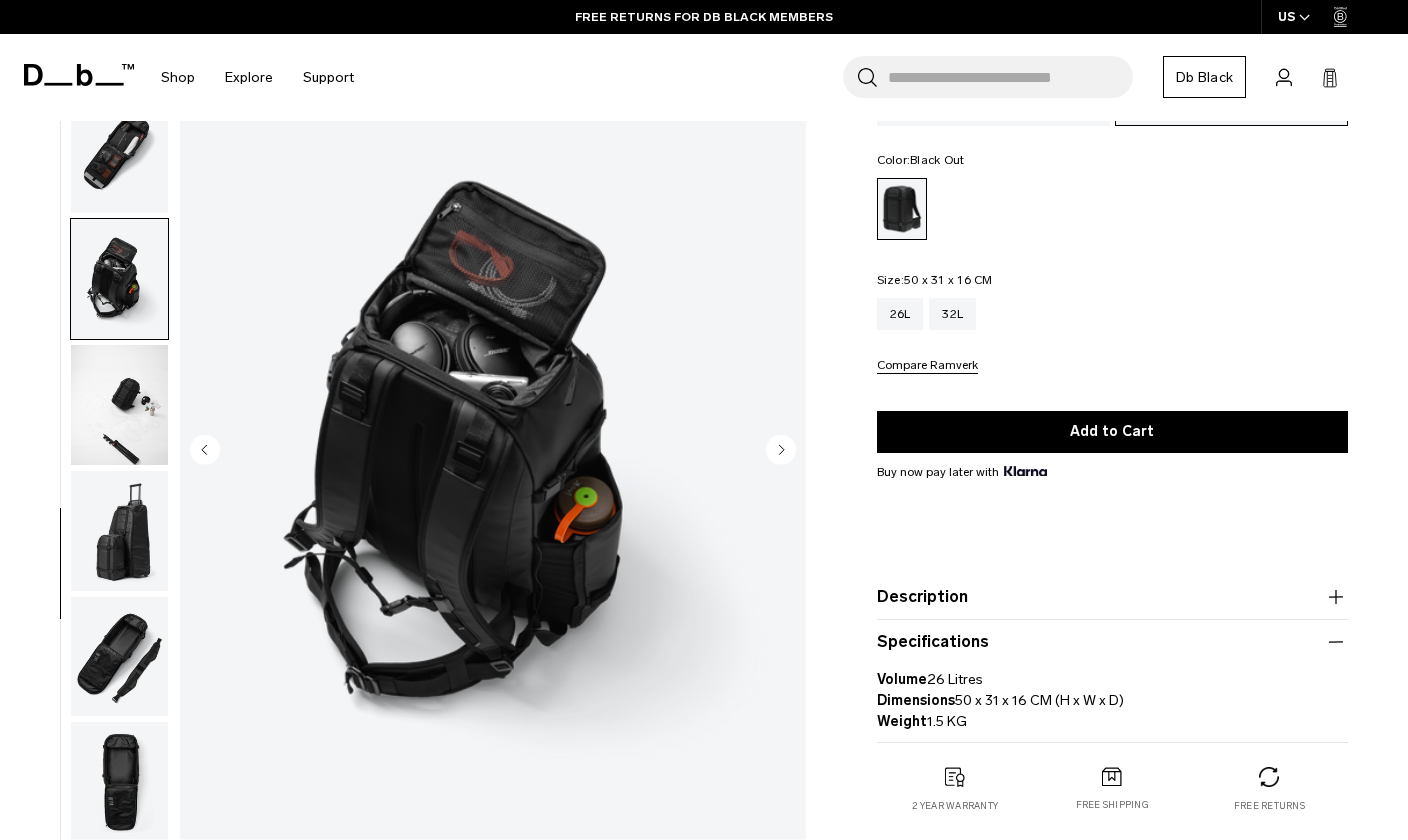 click at bounding box center [119, 405] 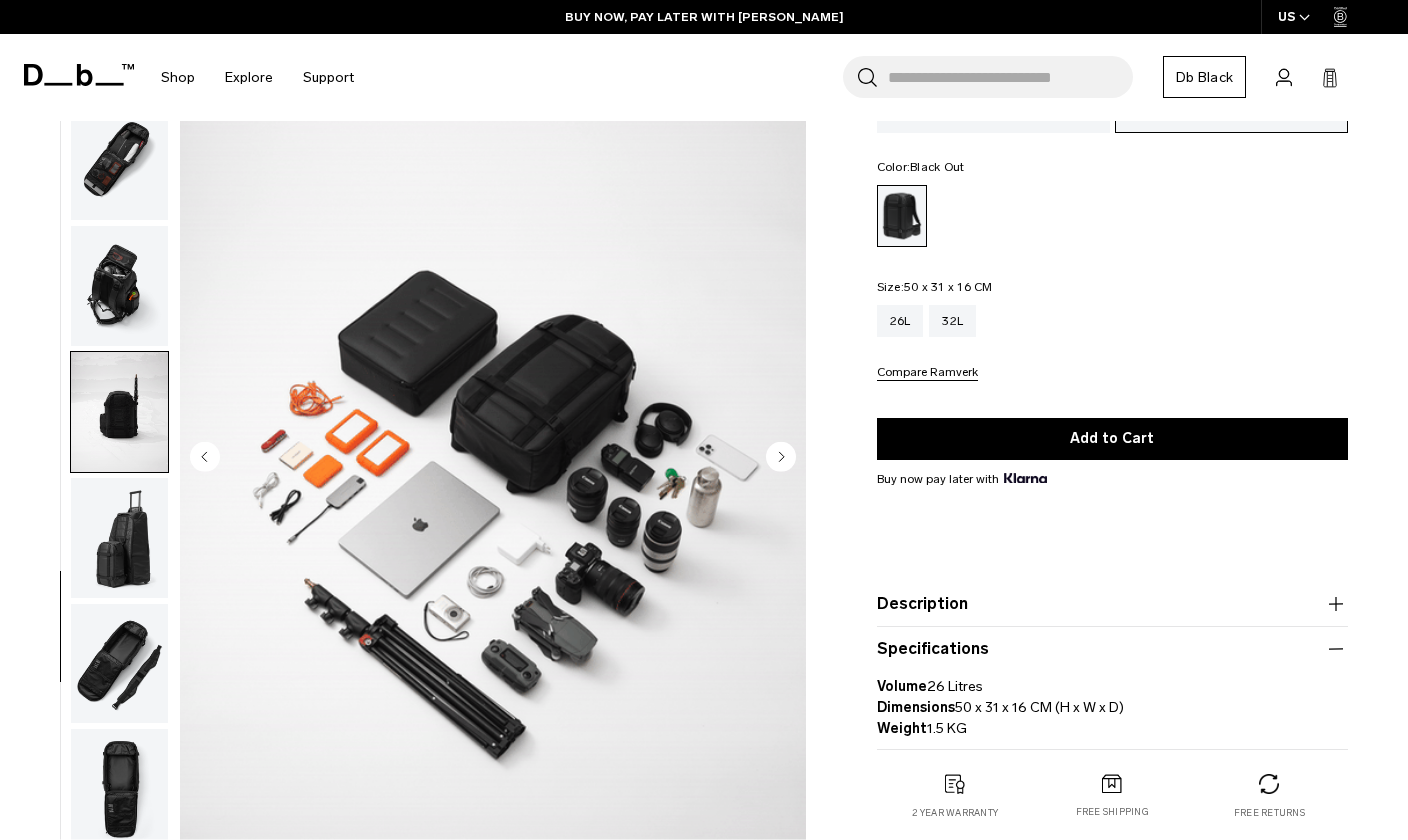 scroll, scrollTop: 0, scrollLeft: 0, axis: both 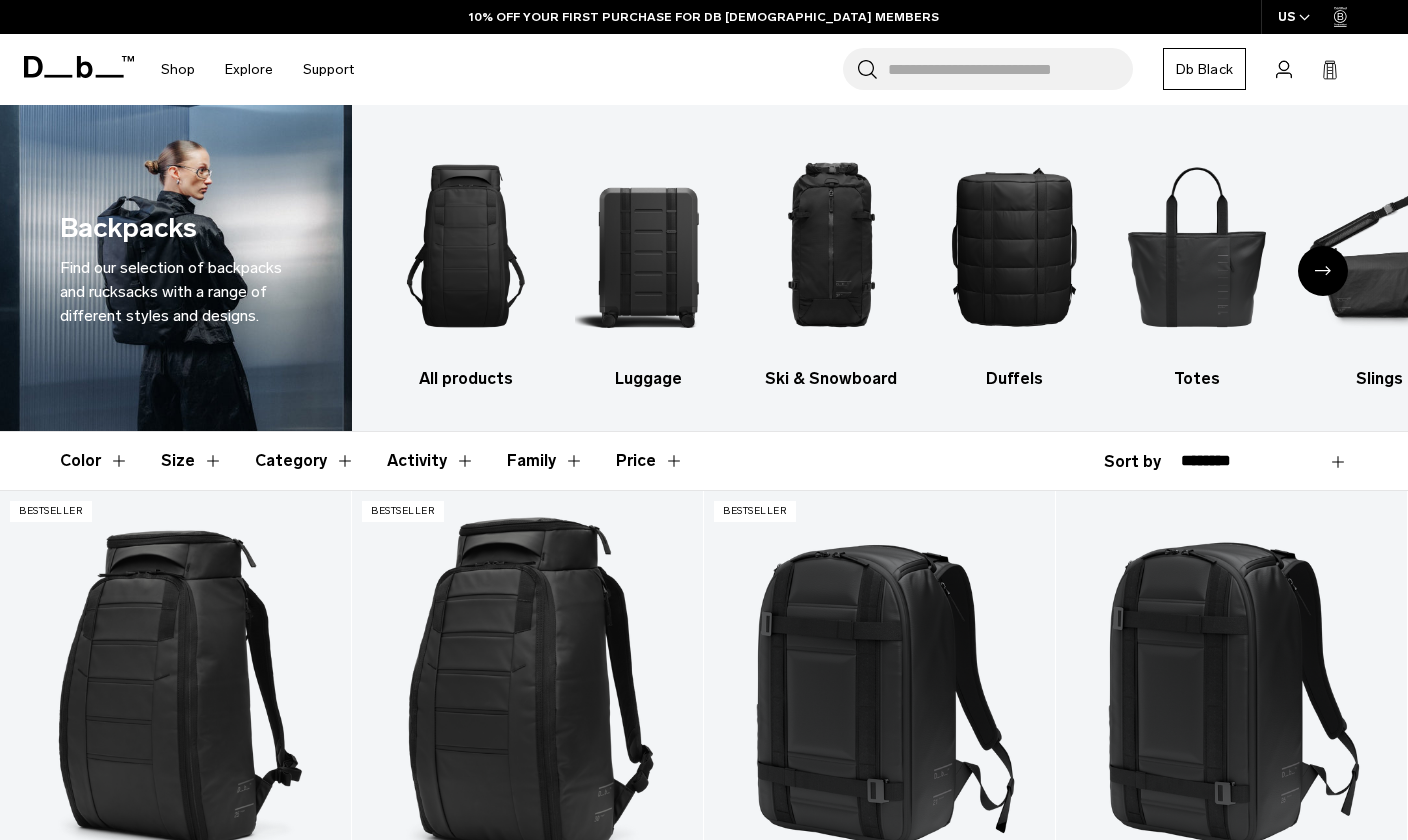click on "Size" at bounding box center [192, 461] 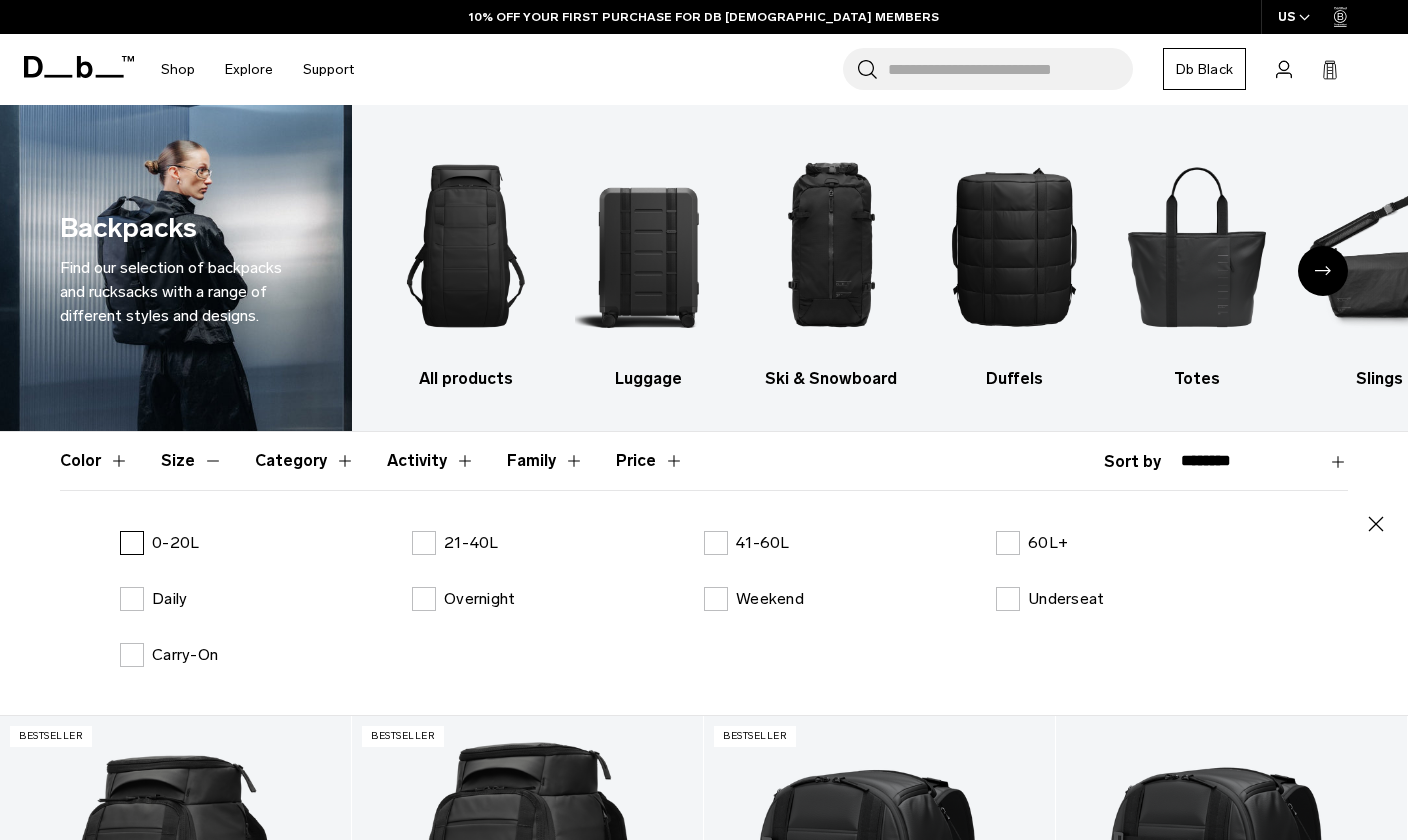 click on "0-20L" at bounding box center [159, 543] 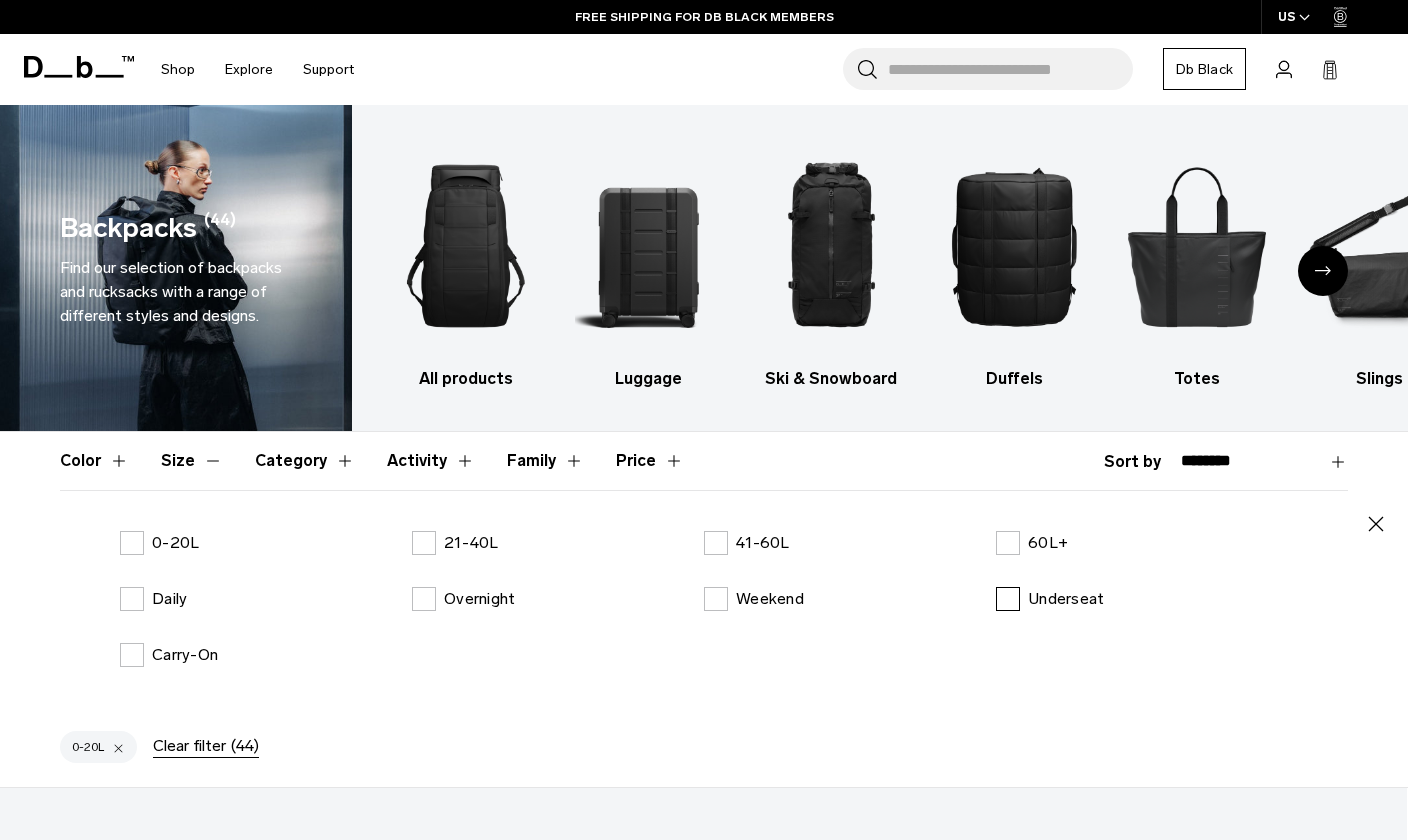 click on "Underseat" at bounding box center (1050, 599) 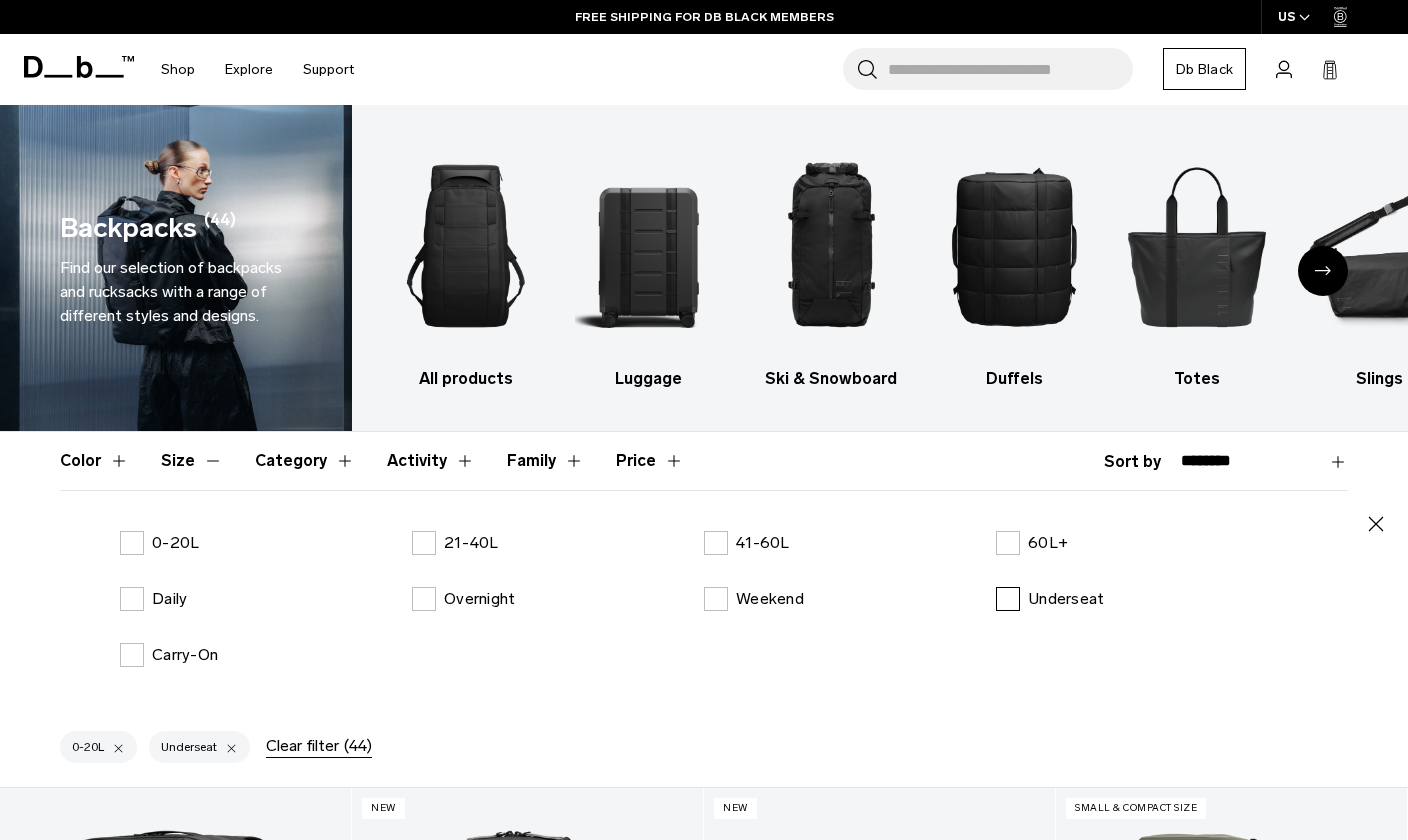 click on "Underseat" at bounding box center (1050, 599) 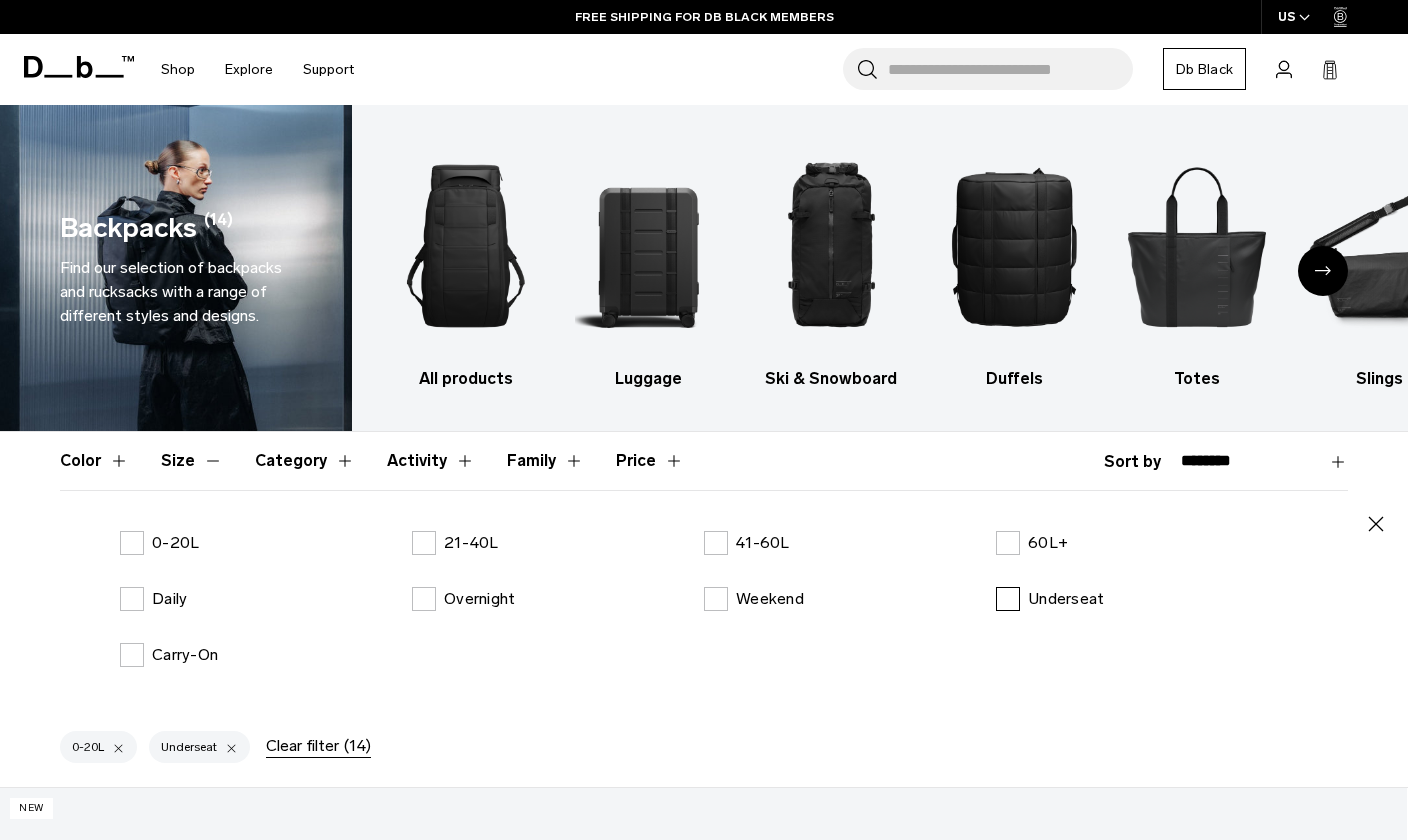 click on "Underseat" at bounding box center [1050, 599] 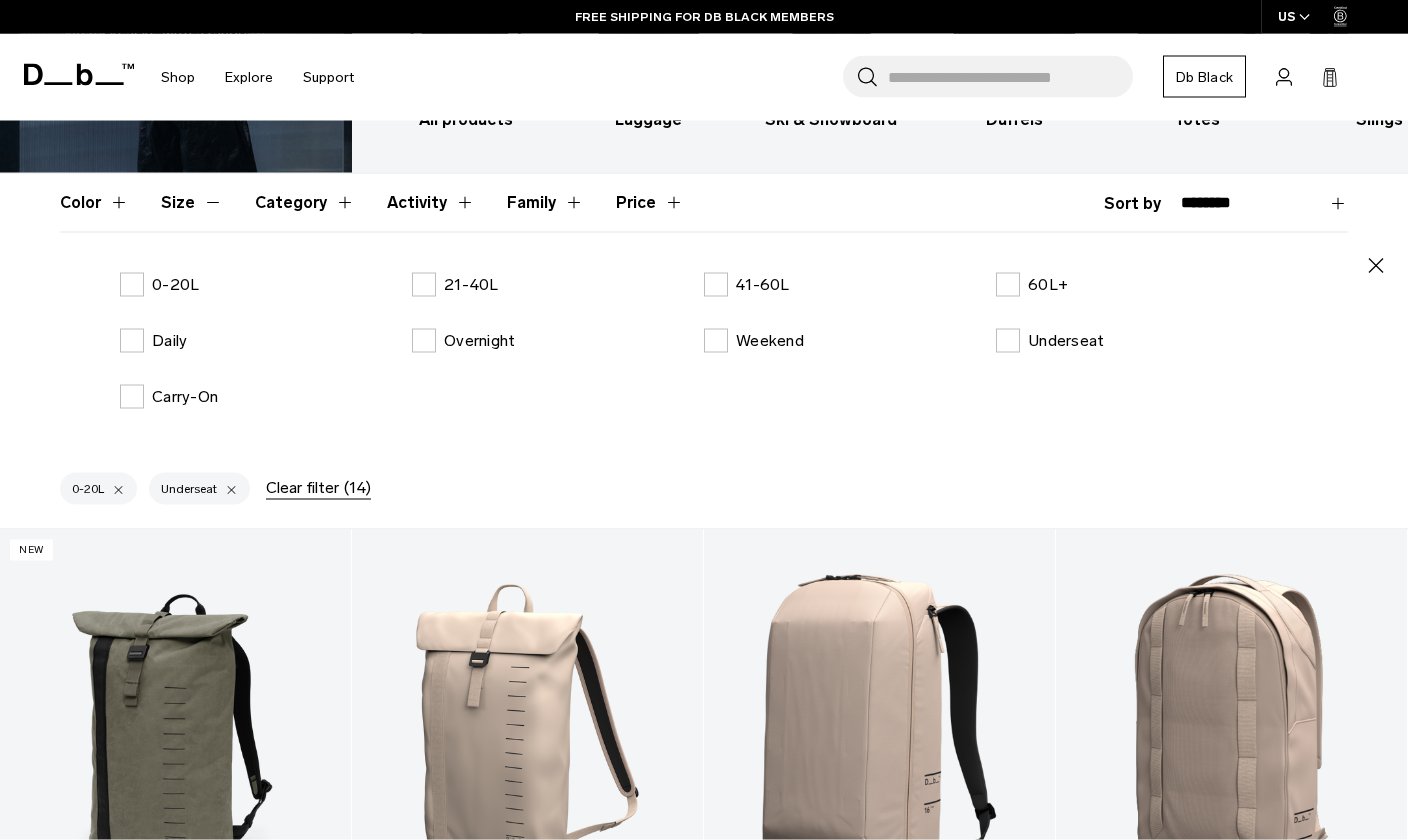 scroll, scrollTop: 270, scrollLeft: 0, axis: vertical 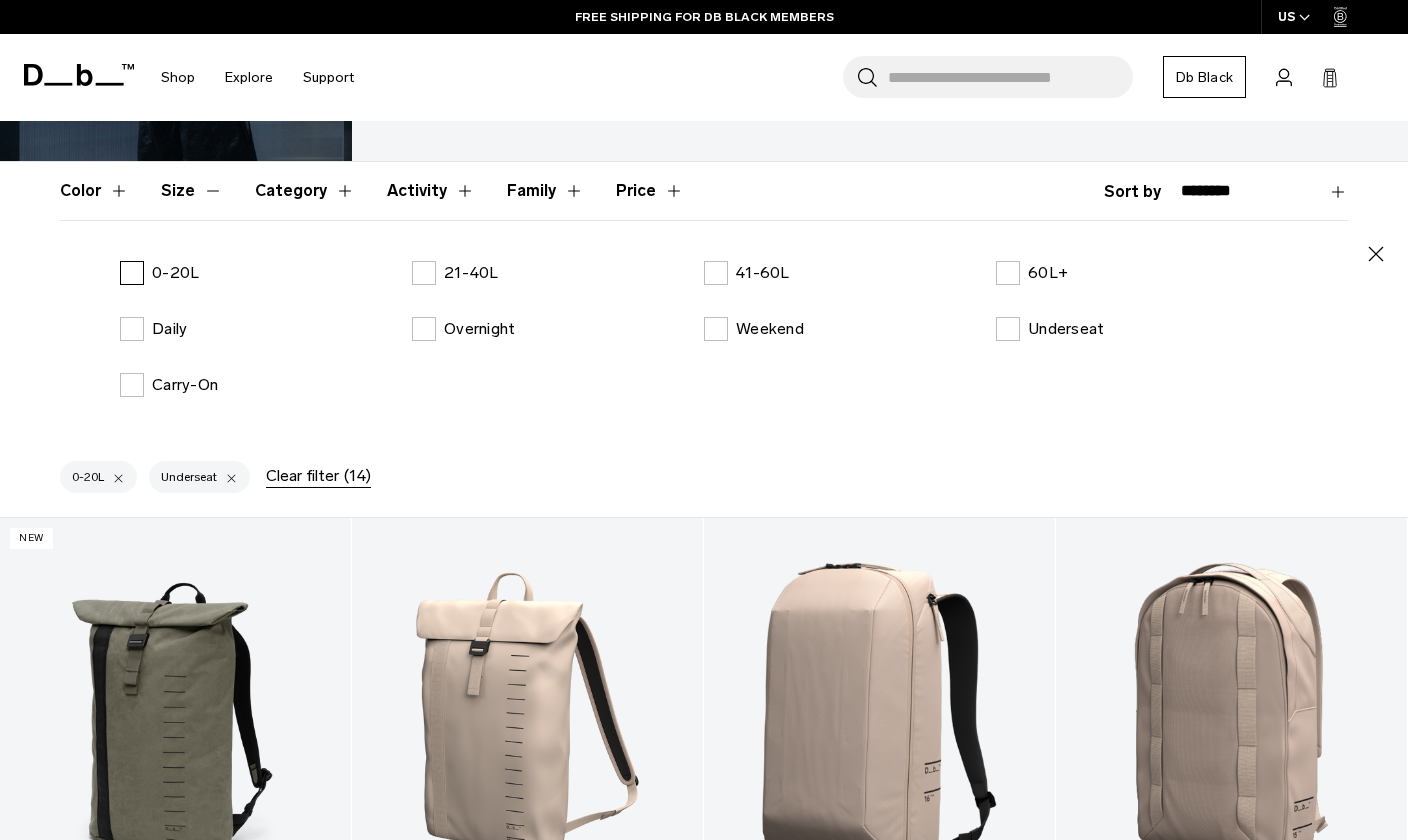click on "0-20L" at bounding box center (159, 273) 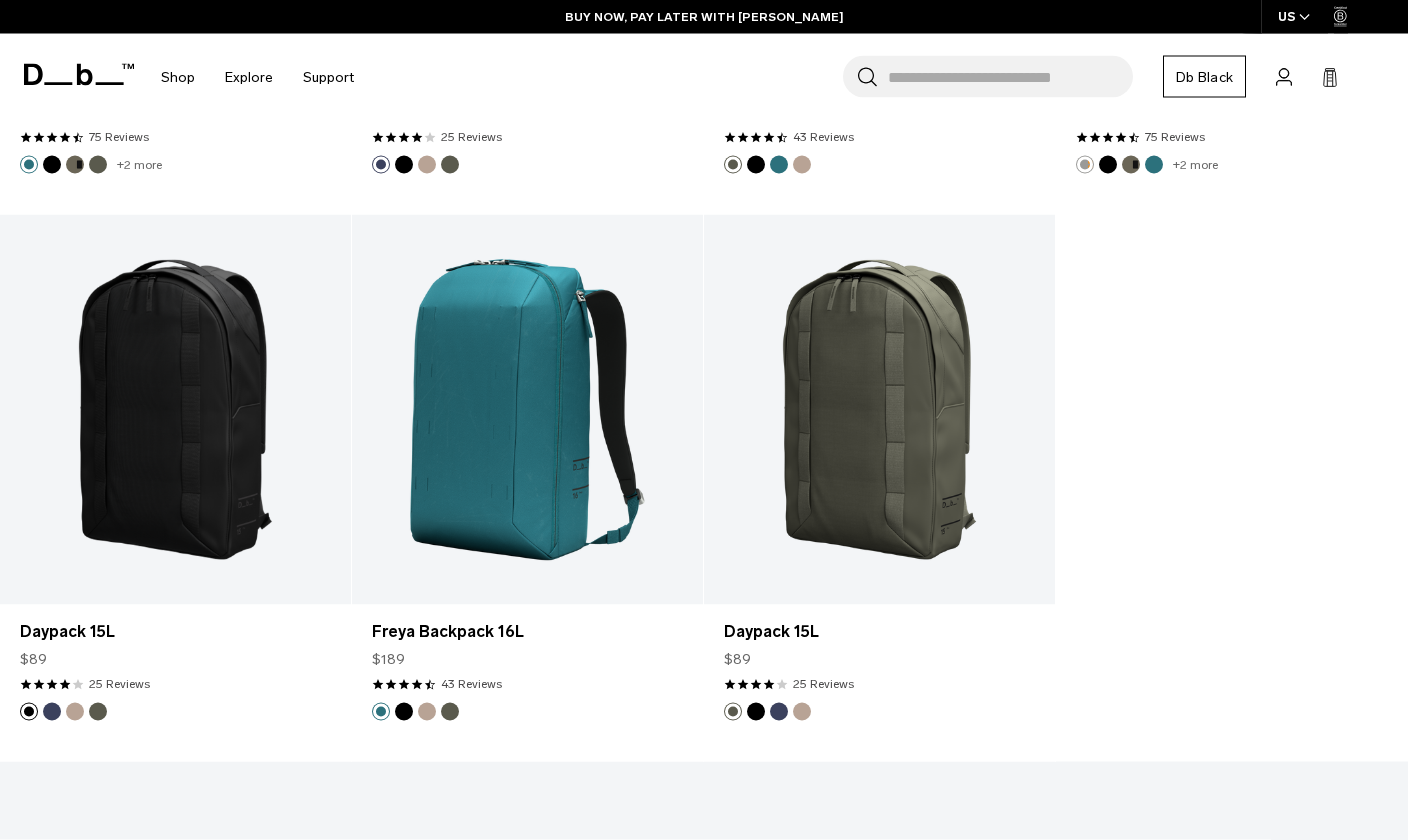 scroll, scrollTop: 2196, scrollLeft: 0, axis: vertical 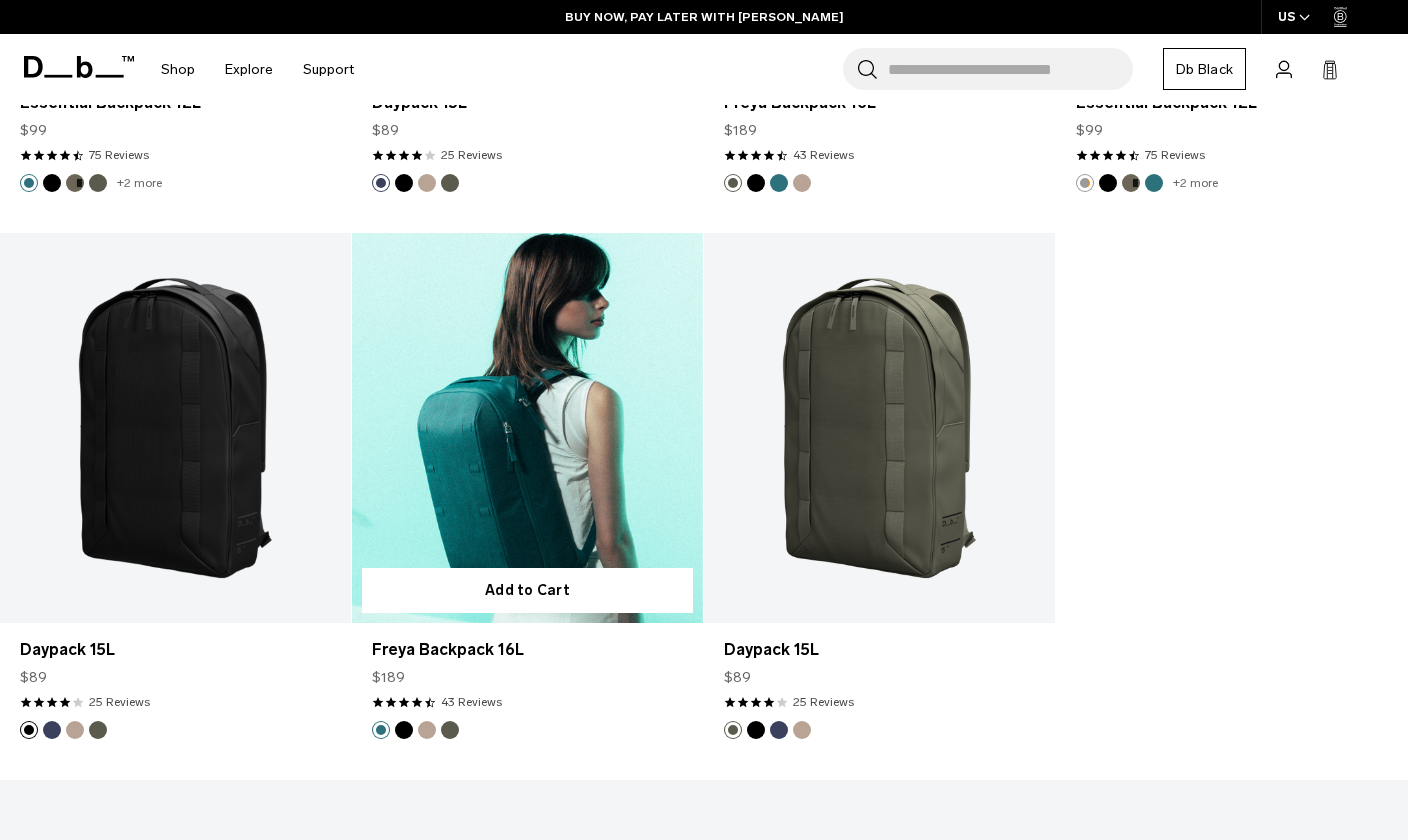 click at bounding box center [527, 428] 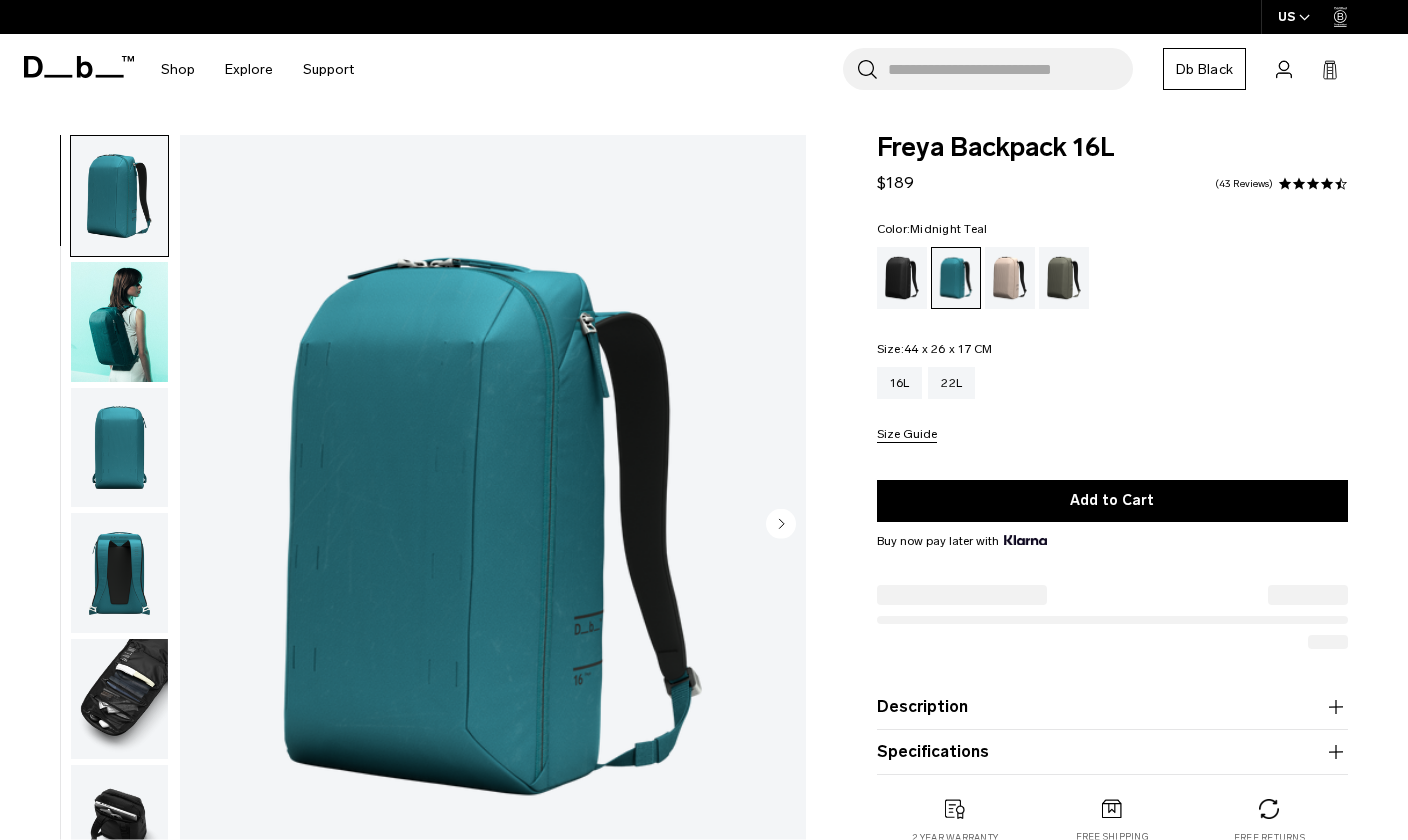 scroll, scrollTop: 0, scrollLeft: 0, axis: both 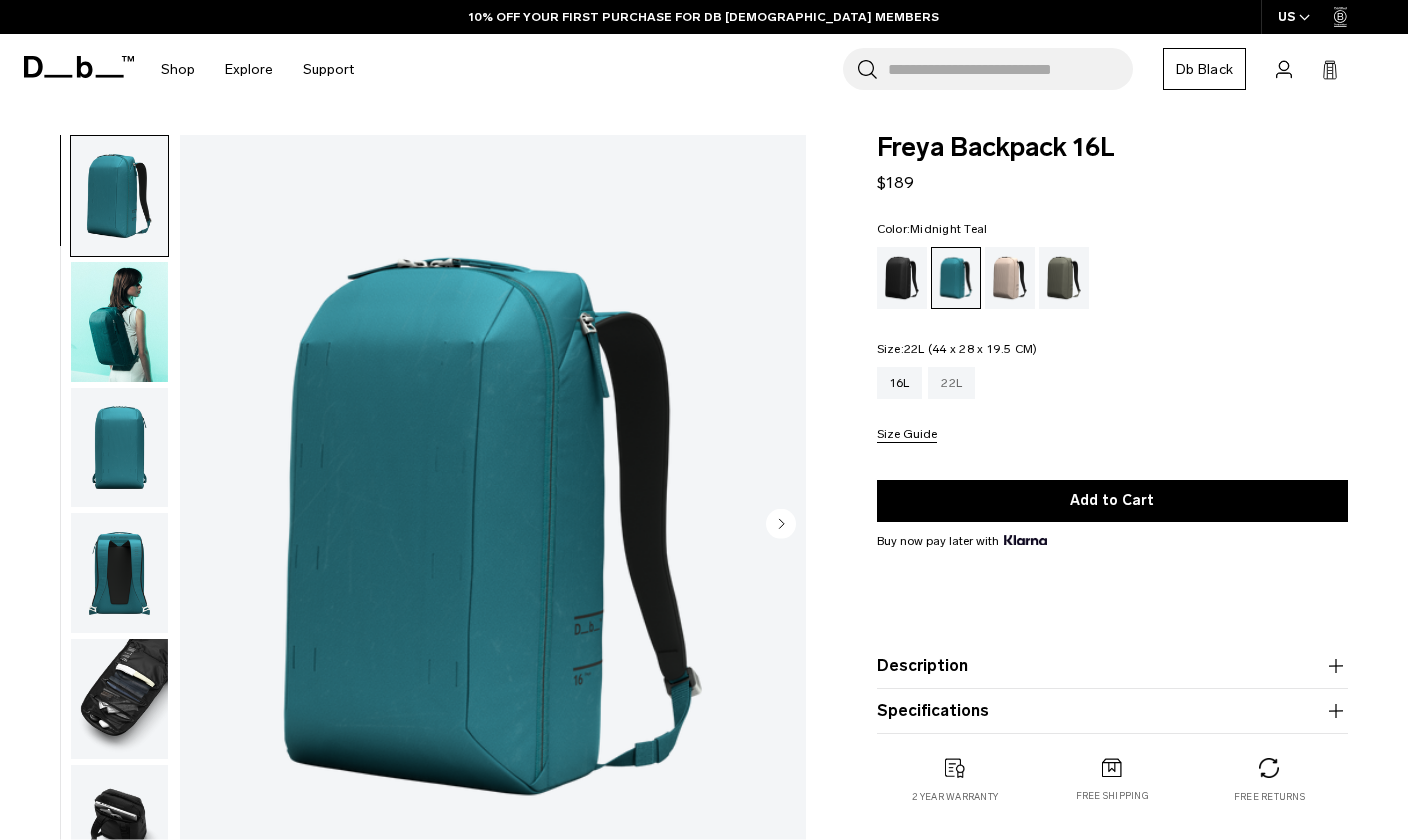 click on "22L" at bounding box center [951, 383] 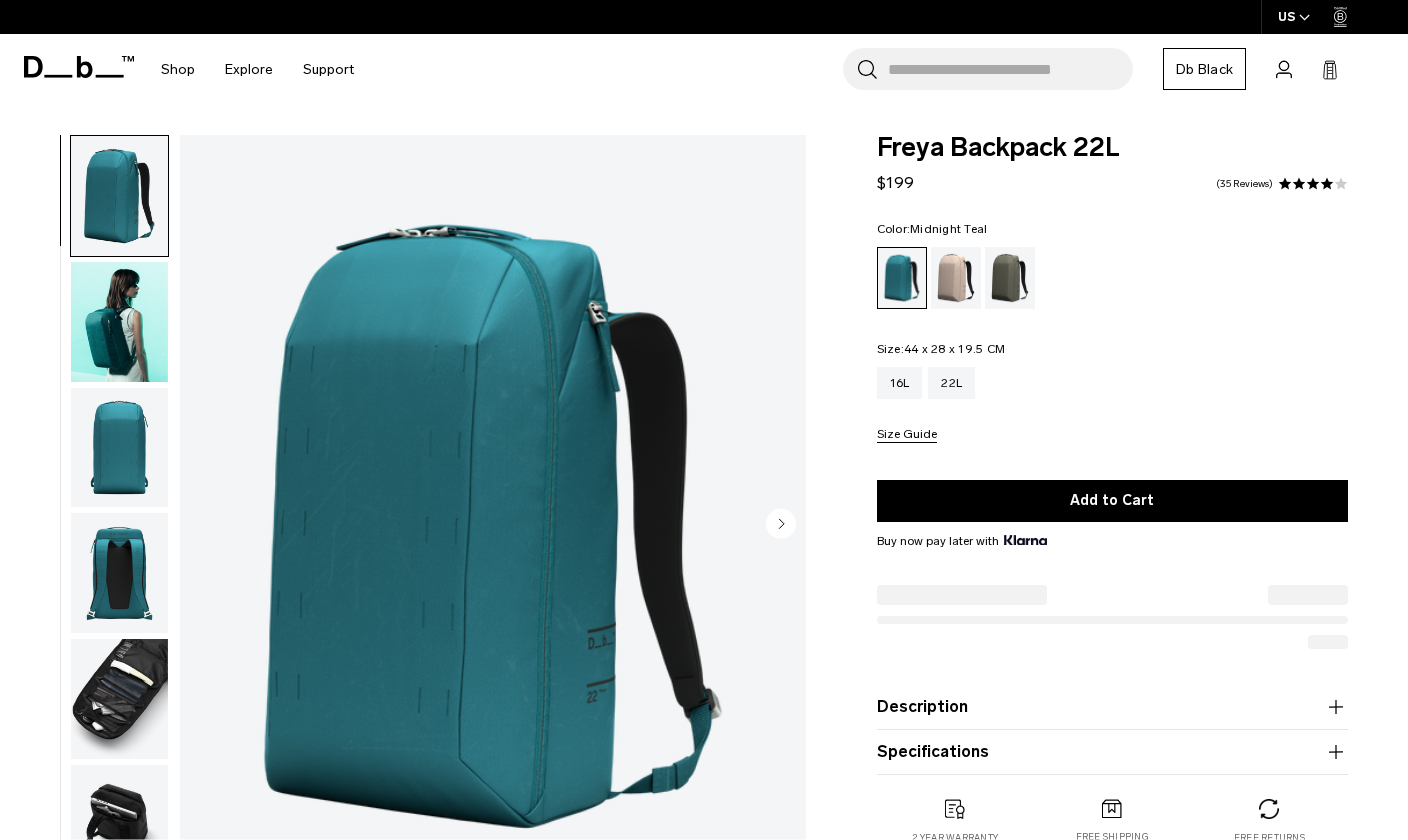 scroll, scrollTop: 0, scrollLeft: 0, axis: both 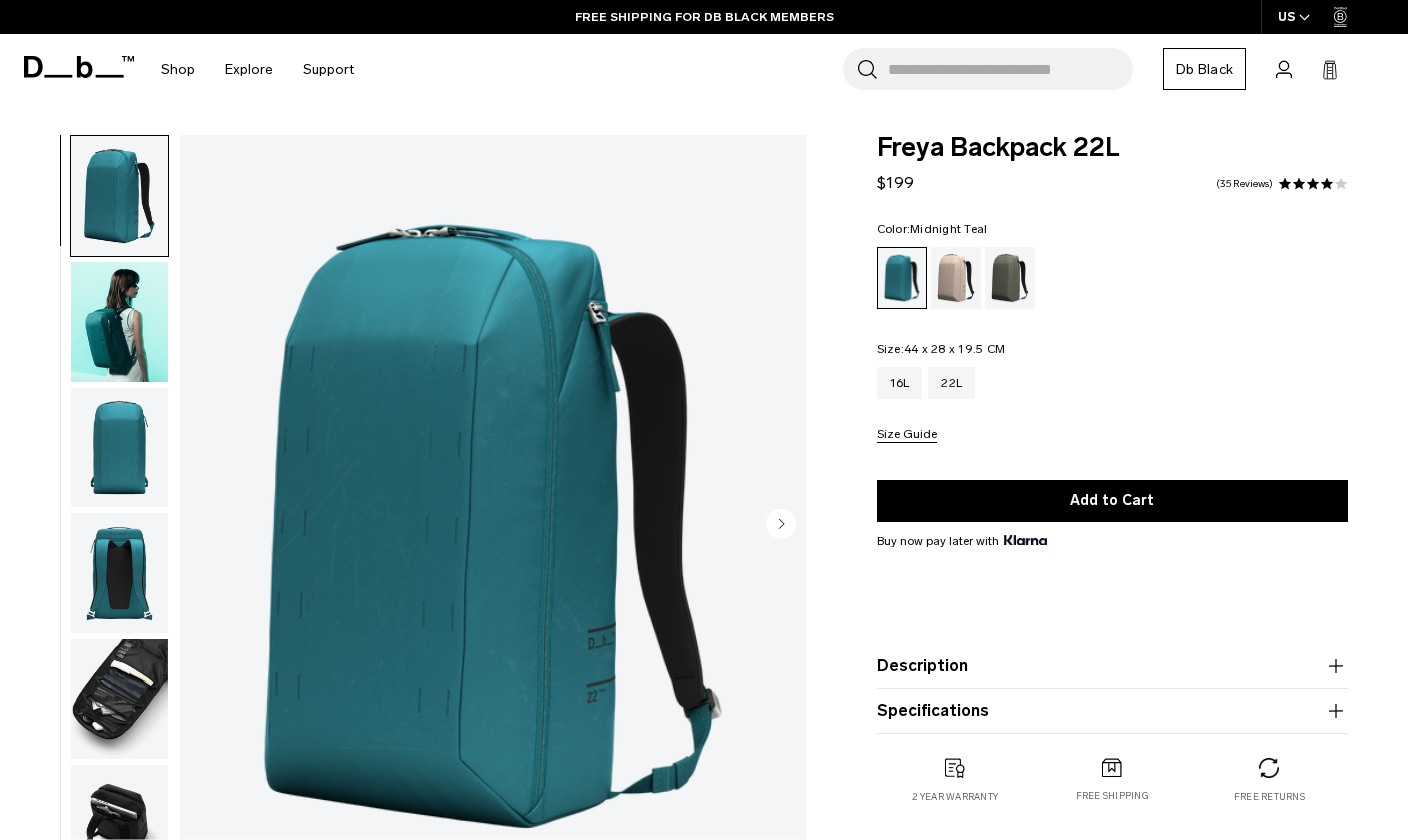 click at bounding box center [119, 448] 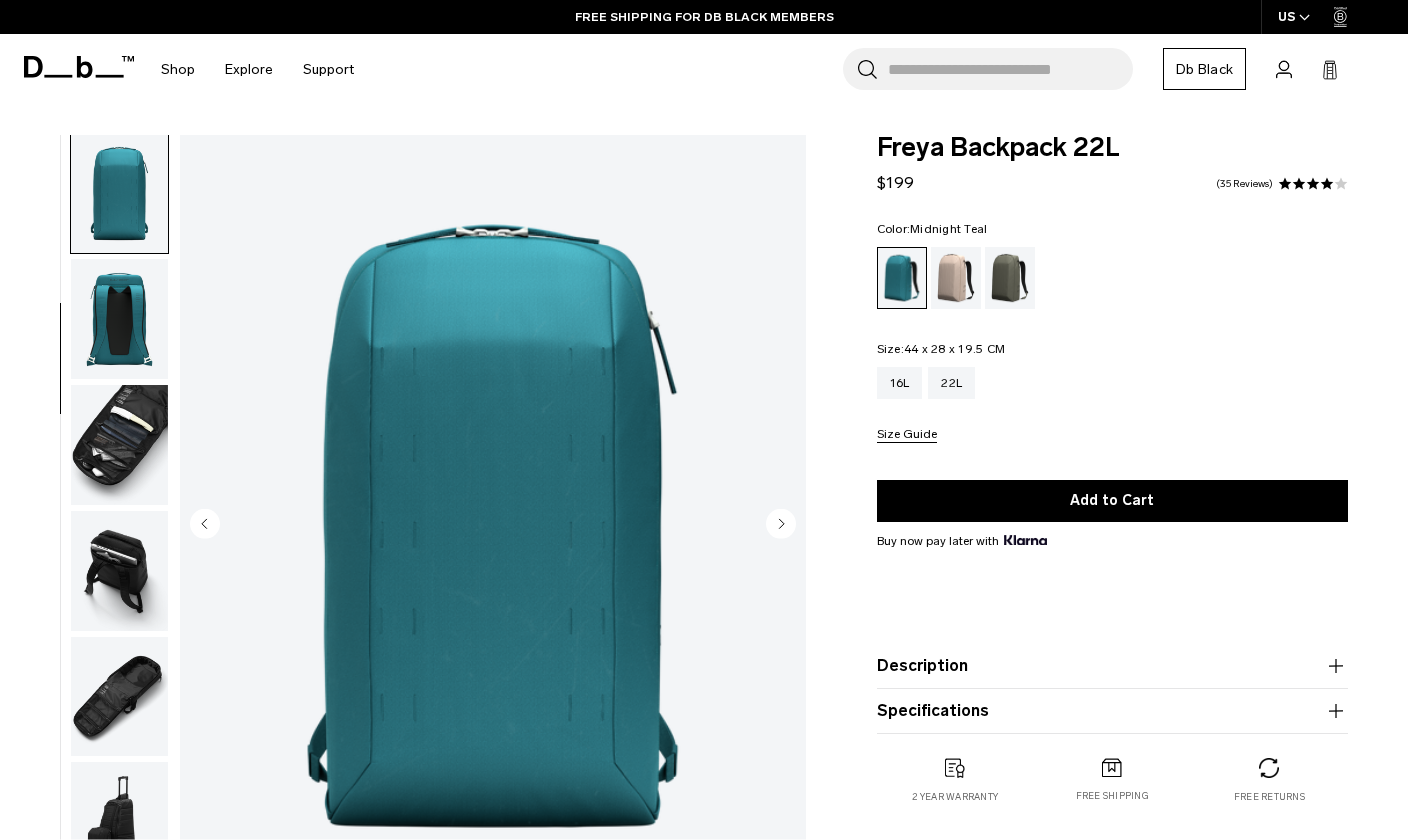 click at bounding box center (119, 445) 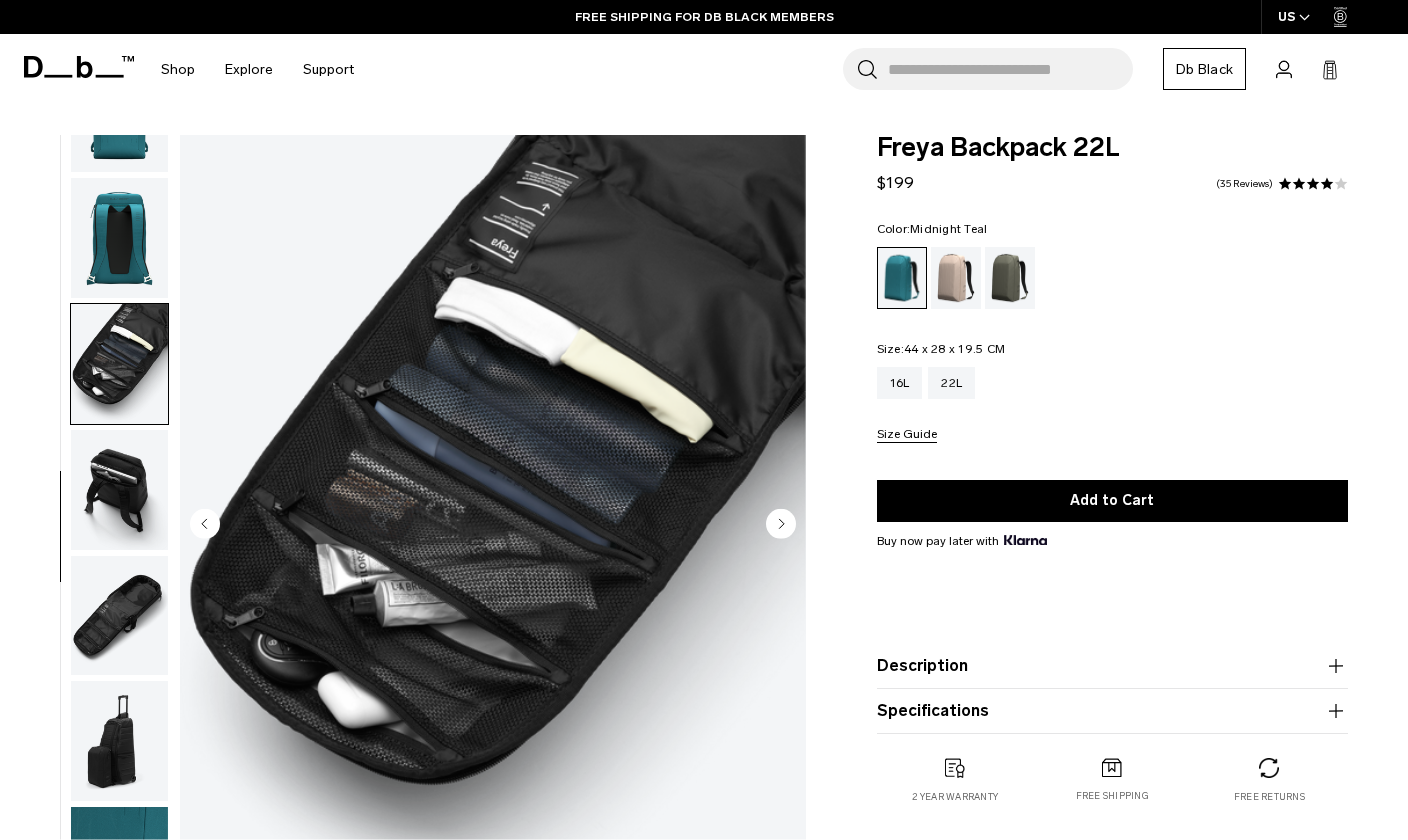 scroll, scrollTop: 359, scrollLeft: 0, axis: vertical 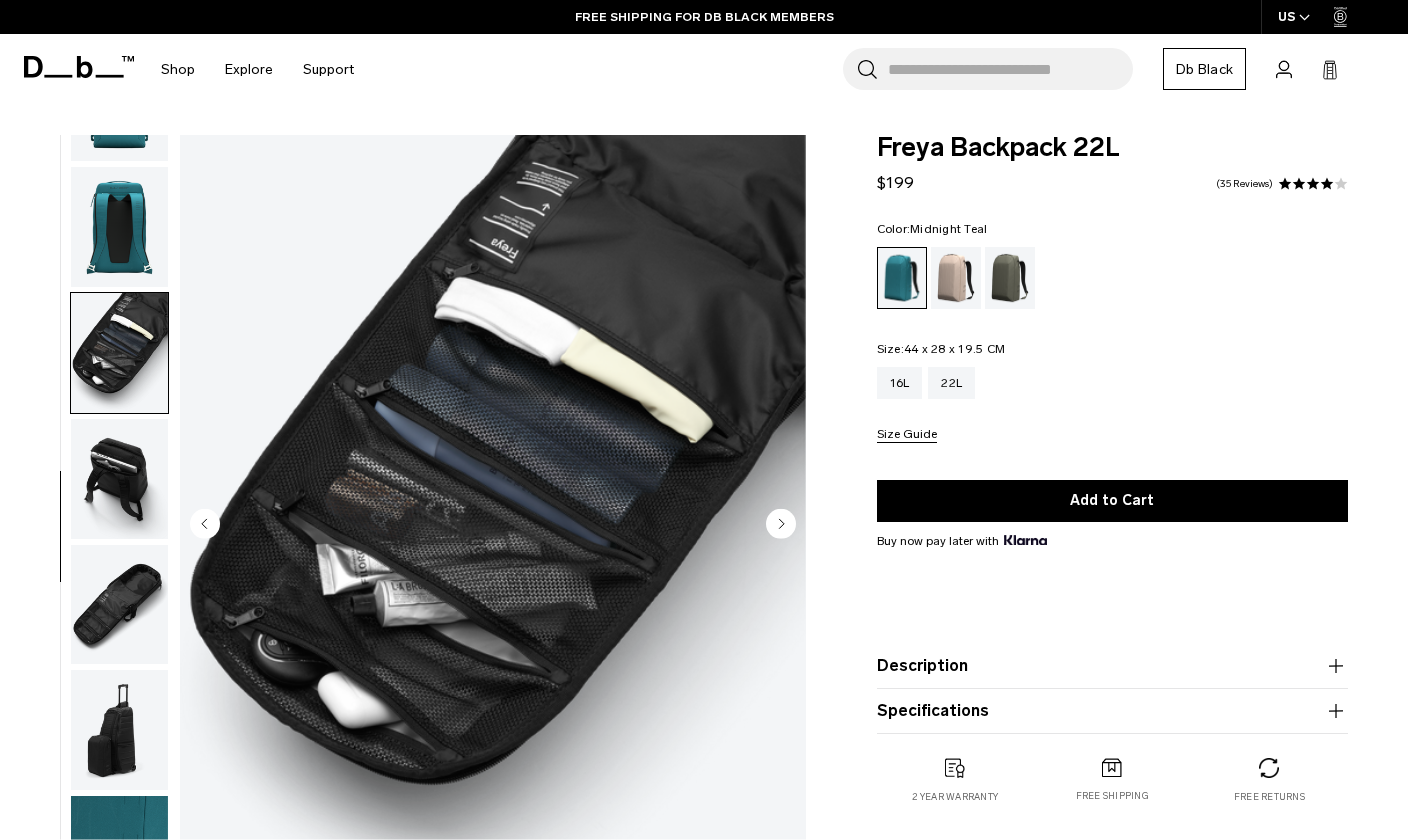 click at bounding box center [119, 479] 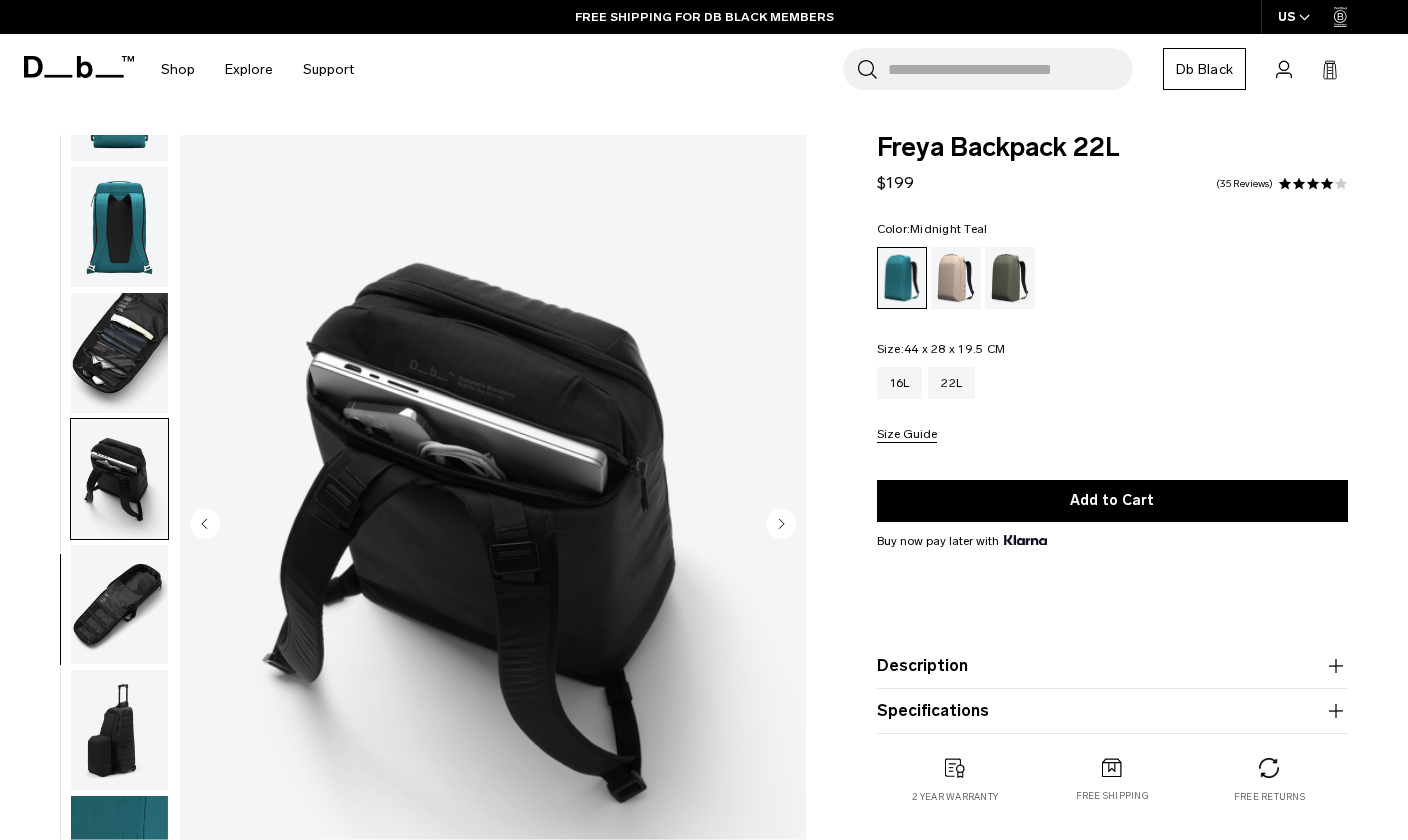 click at bounding box center (119, 479) 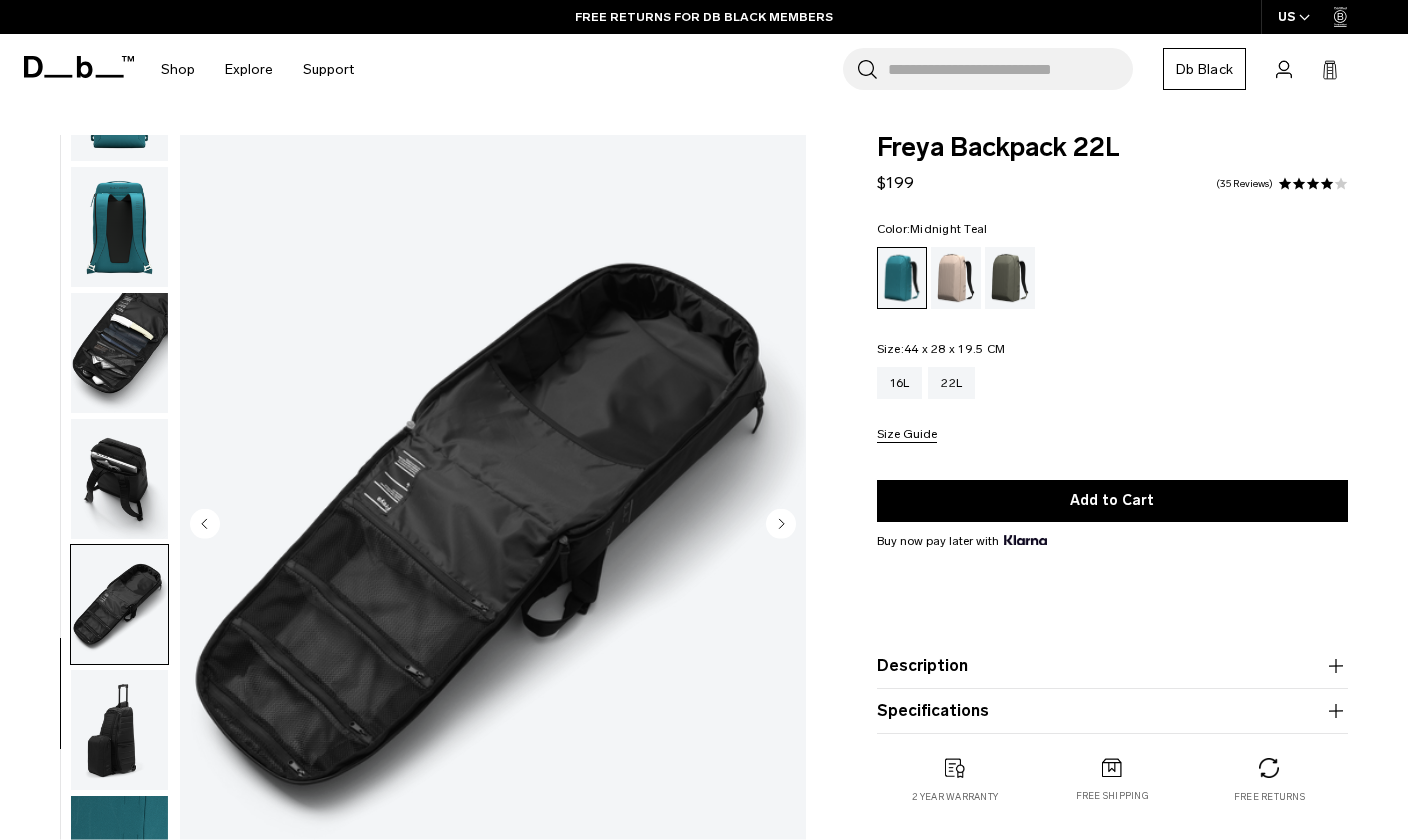 click at bounding box center [119, 730] 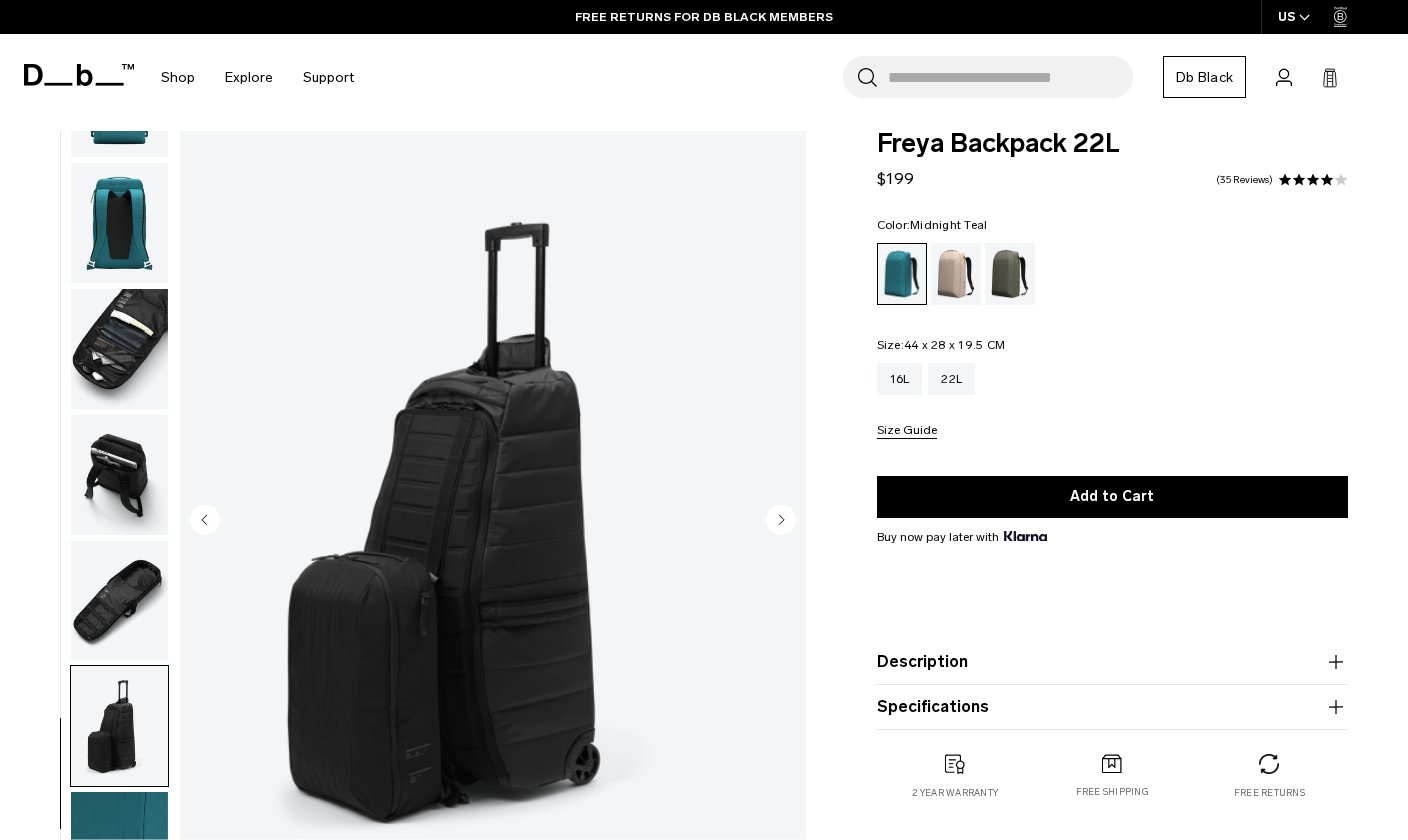 scroll, scrollTop: 0, scrollLeft: 0, axis: both 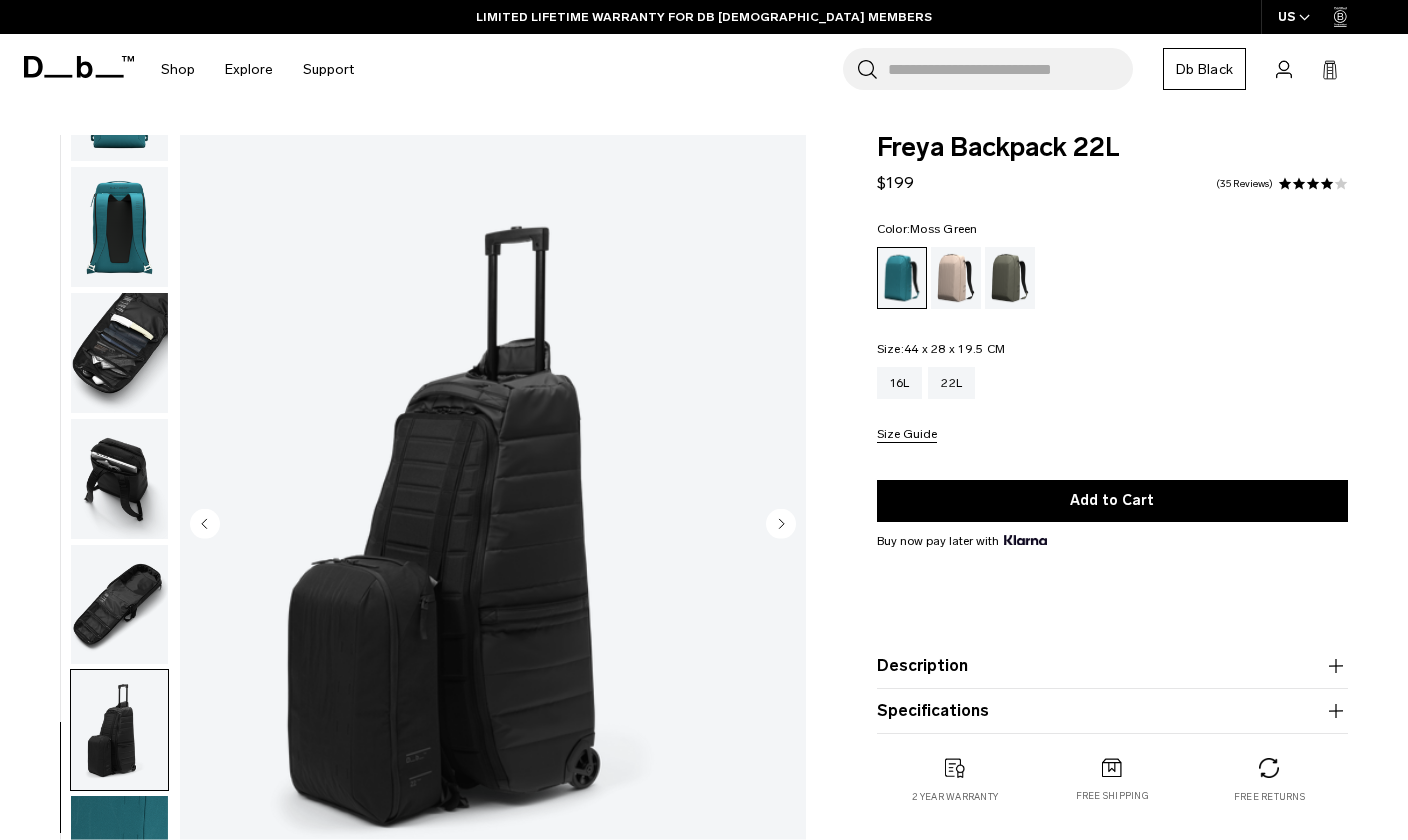 click at bounding box center [1010, 278] 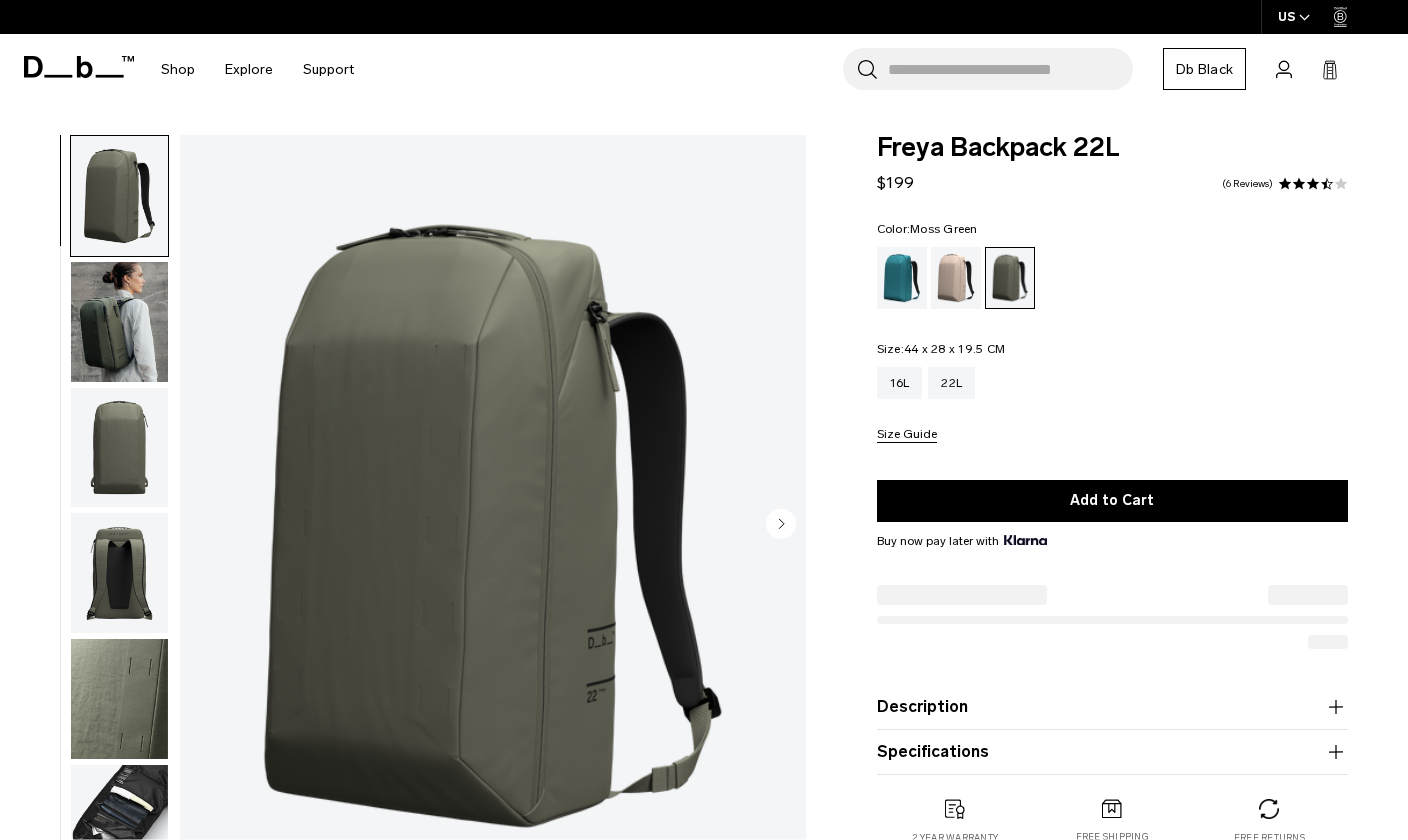 scroll, scrollTop: 0, scrollLeft: 0, axis: both 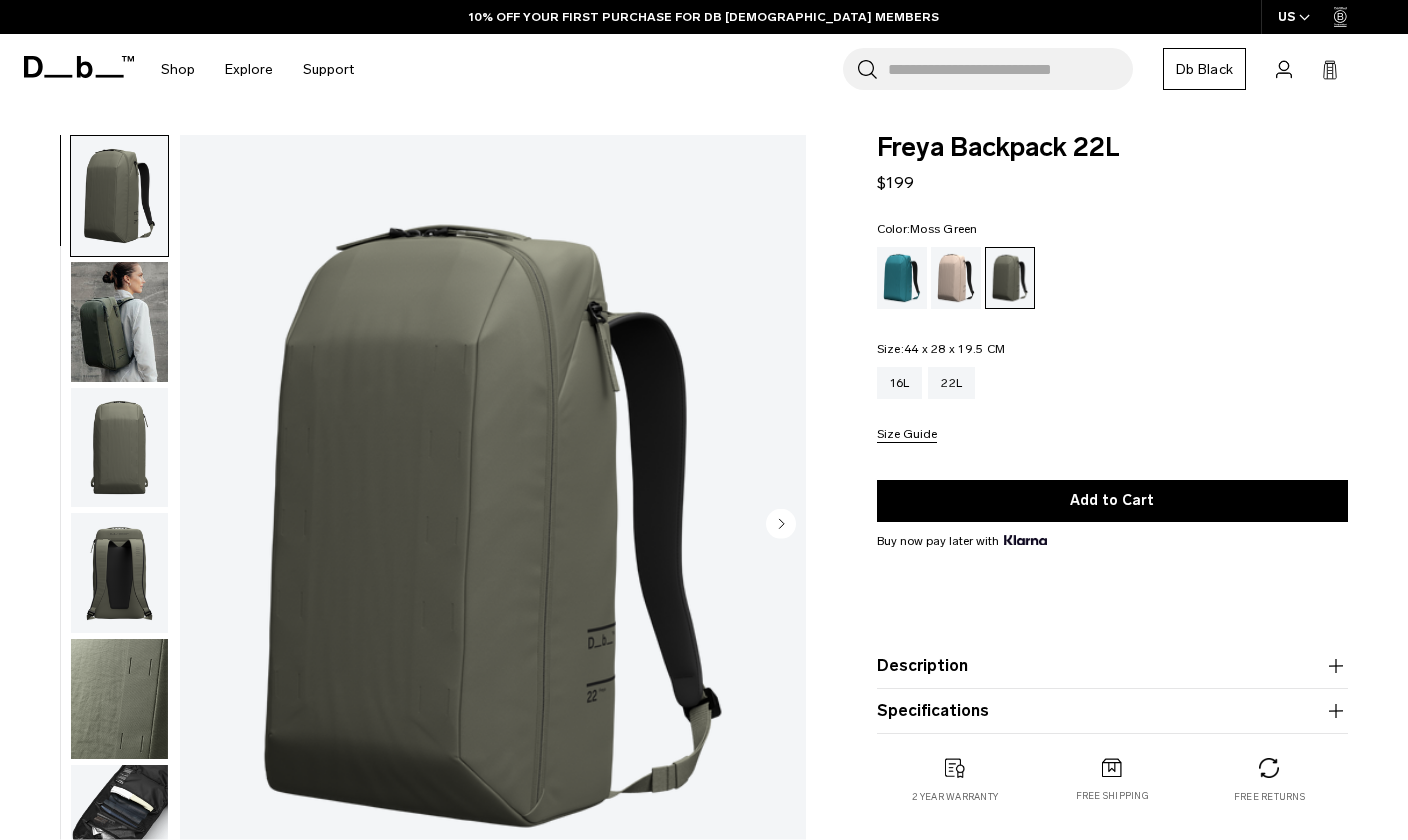 click at bounding box center [114, 526] 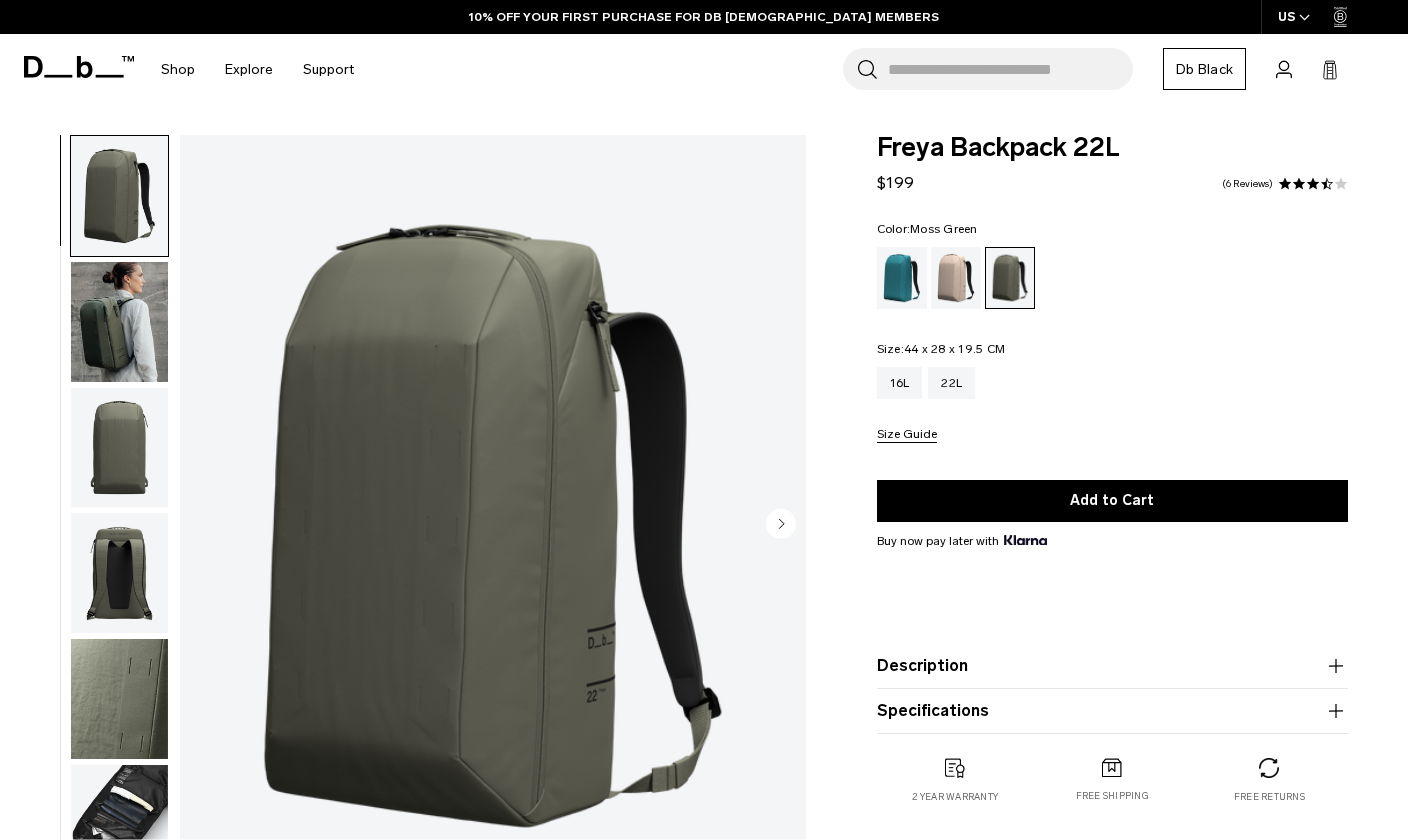 click at bounding box center [119, 448] 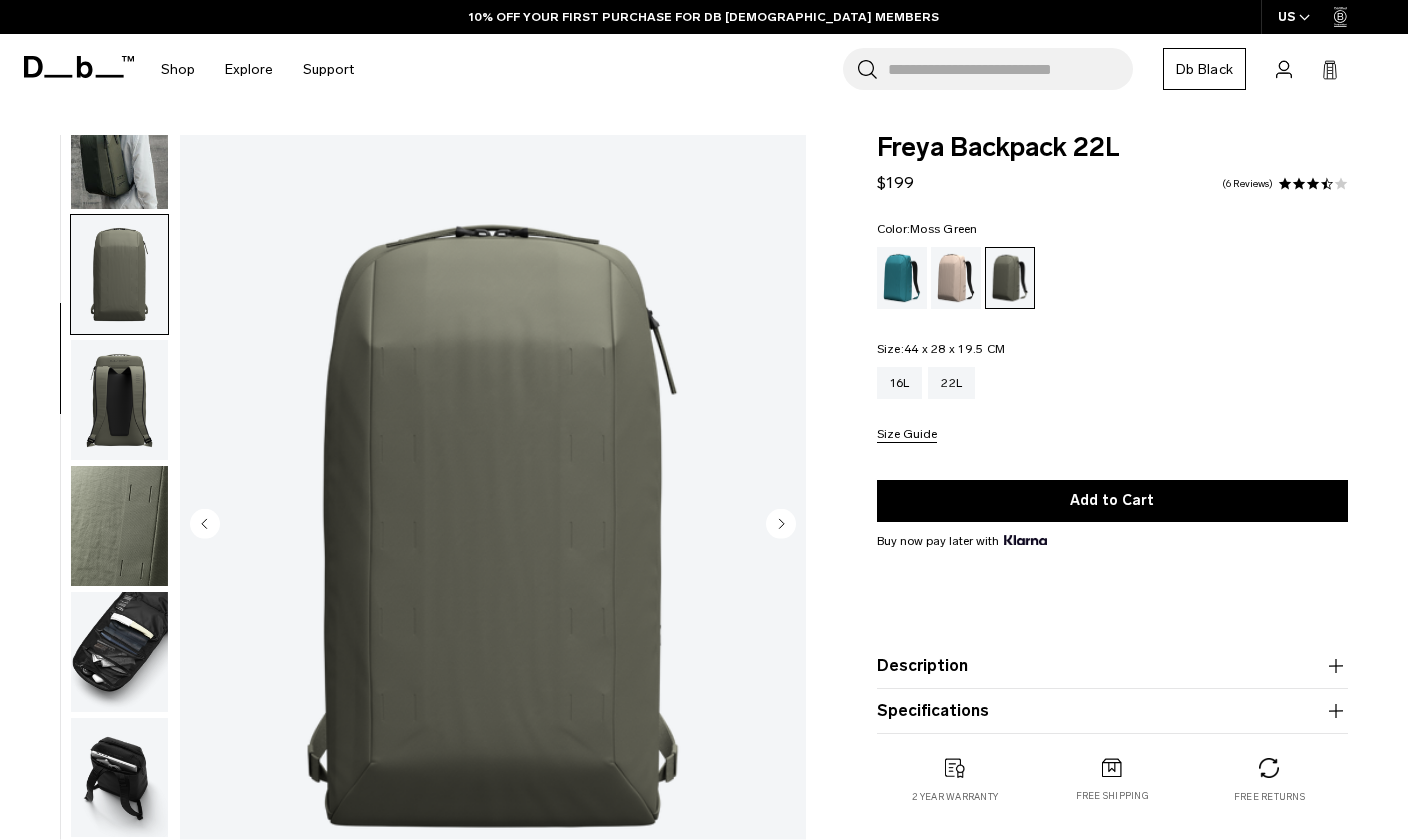 scroll, scrollTop: 254, scrollLeft: 0, axis: vertical 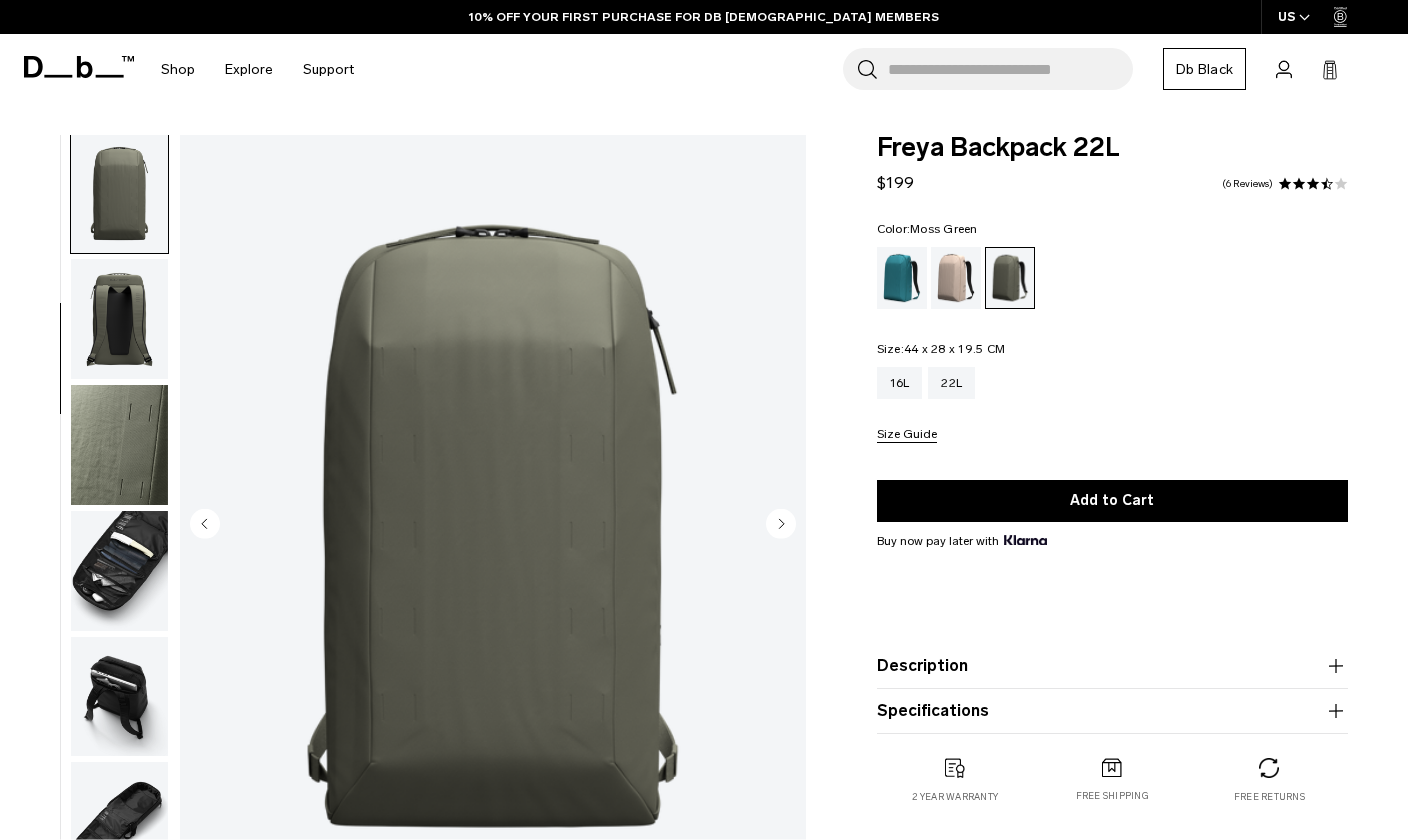 click at bounding box center [119, 445] 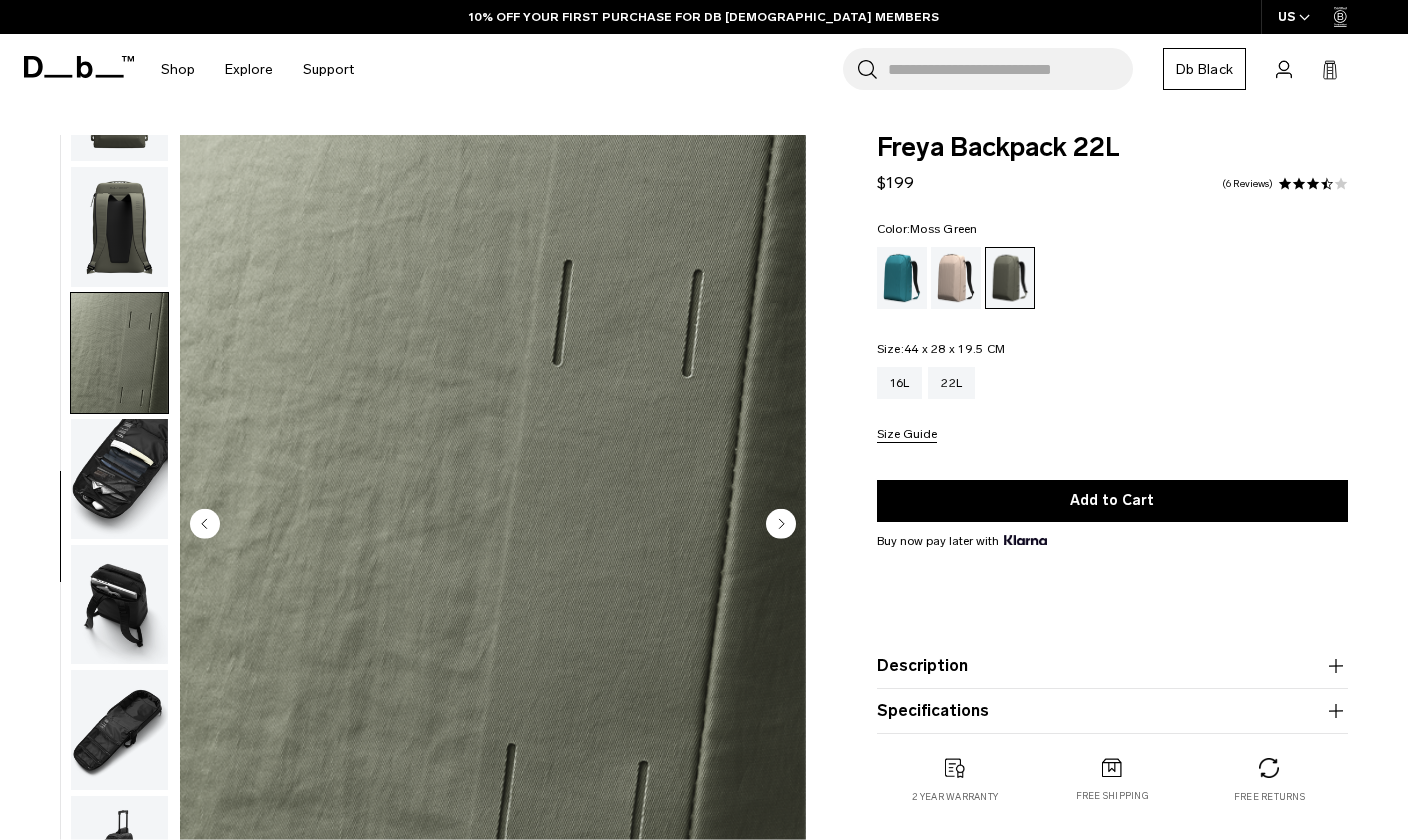 scroll, scrollTop: 359, scrollLeft: 0, axis: vertical 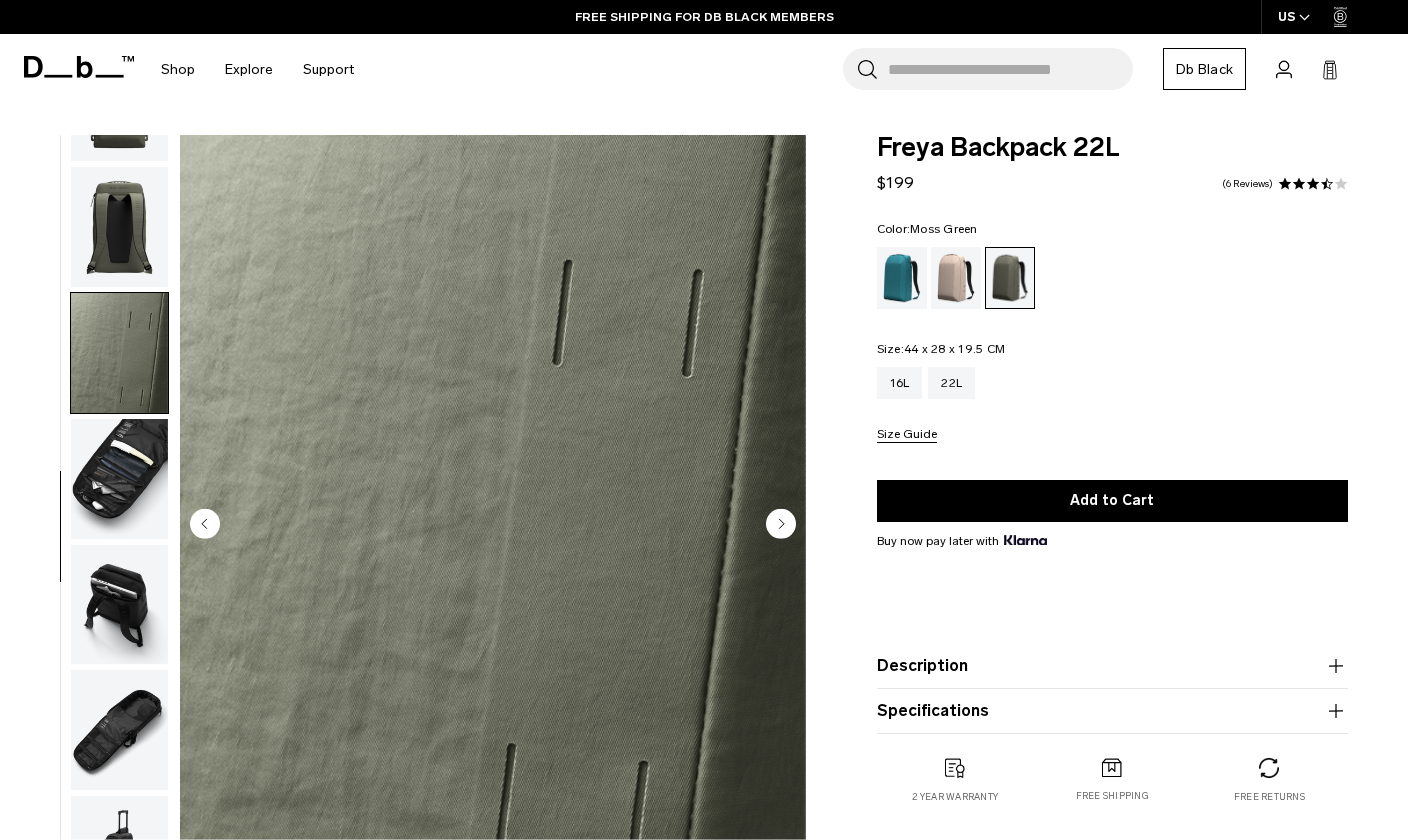 click at bounding box center (119, 479) 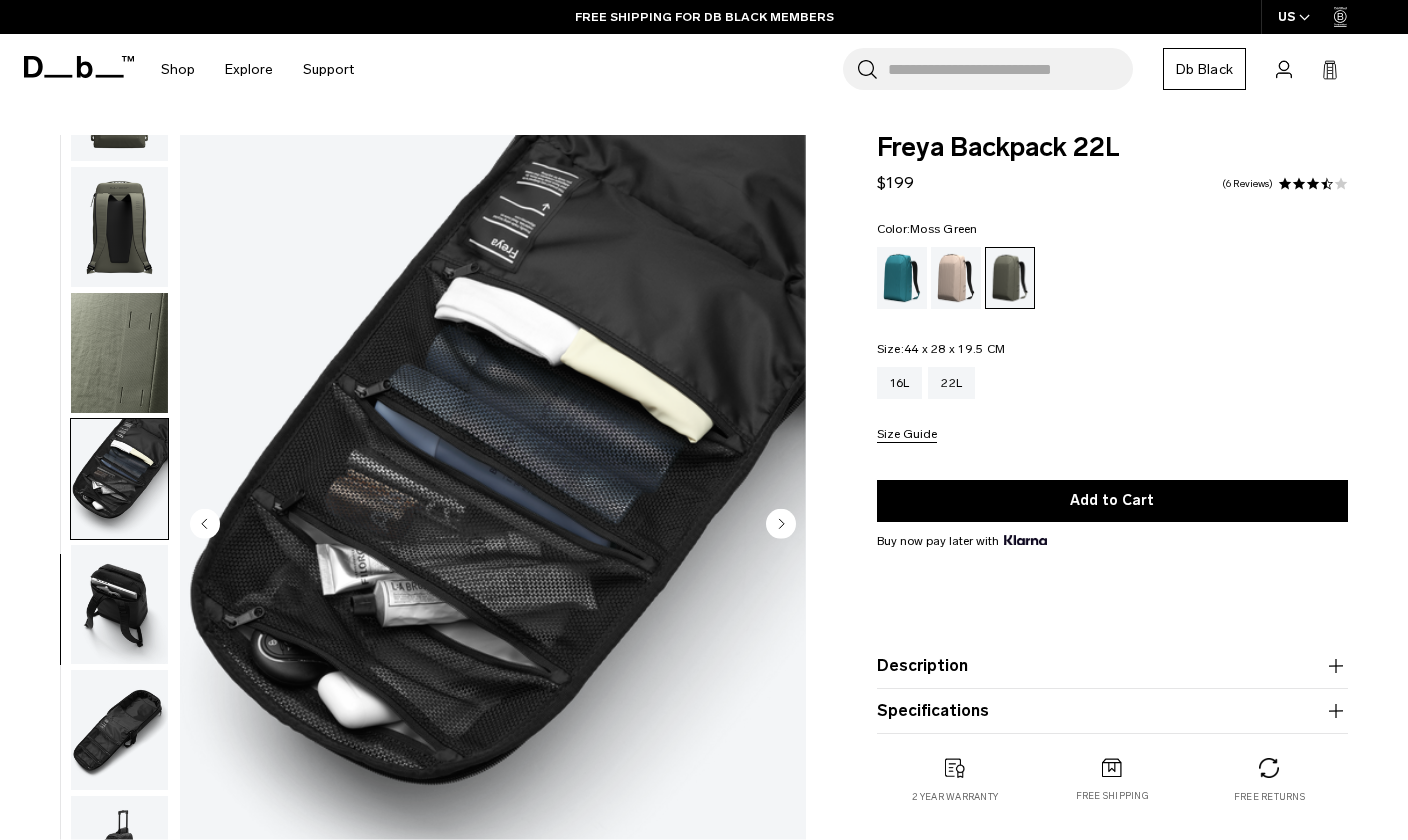 click at bounding box center [119, 353] 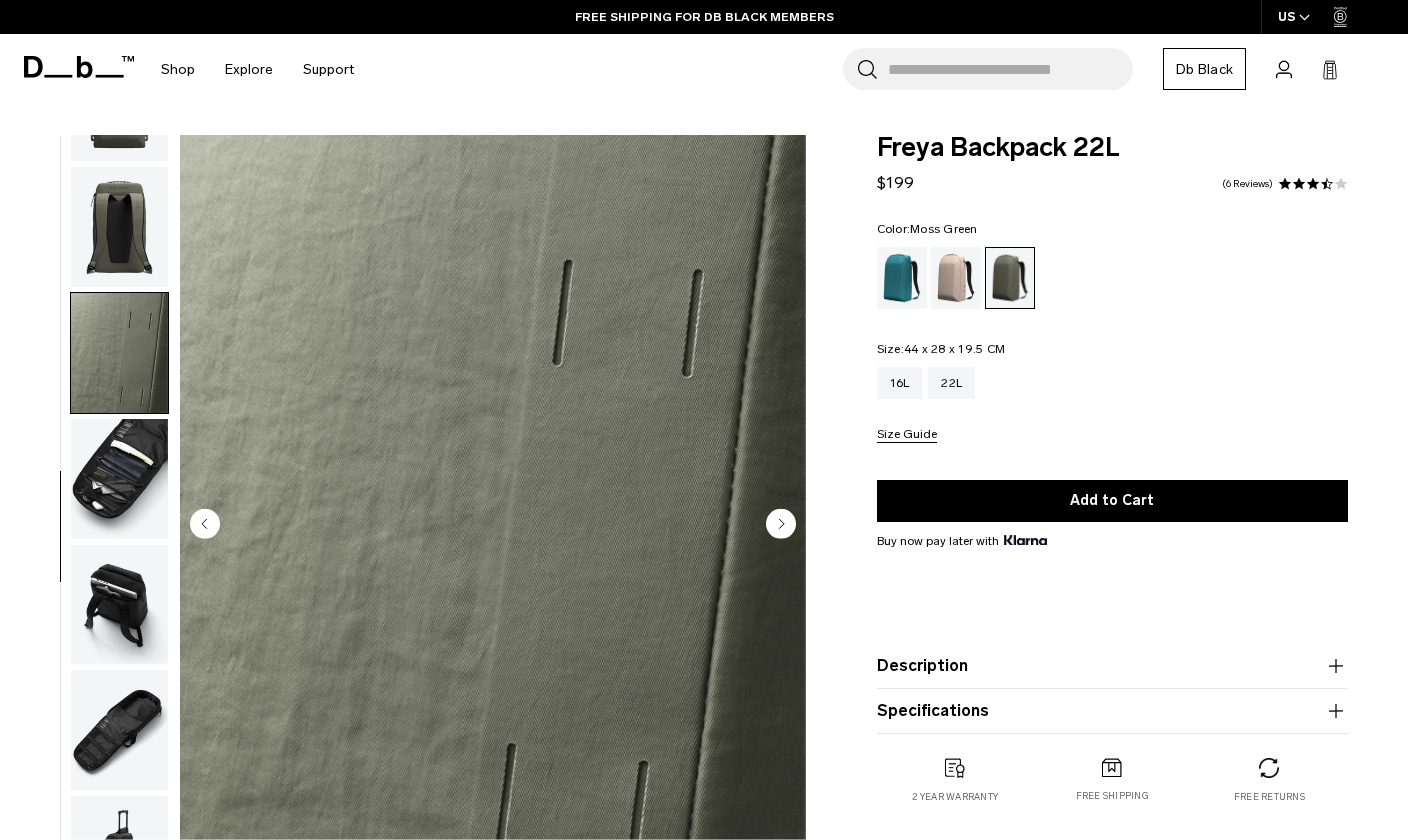 click at bounding box center (119, 227) 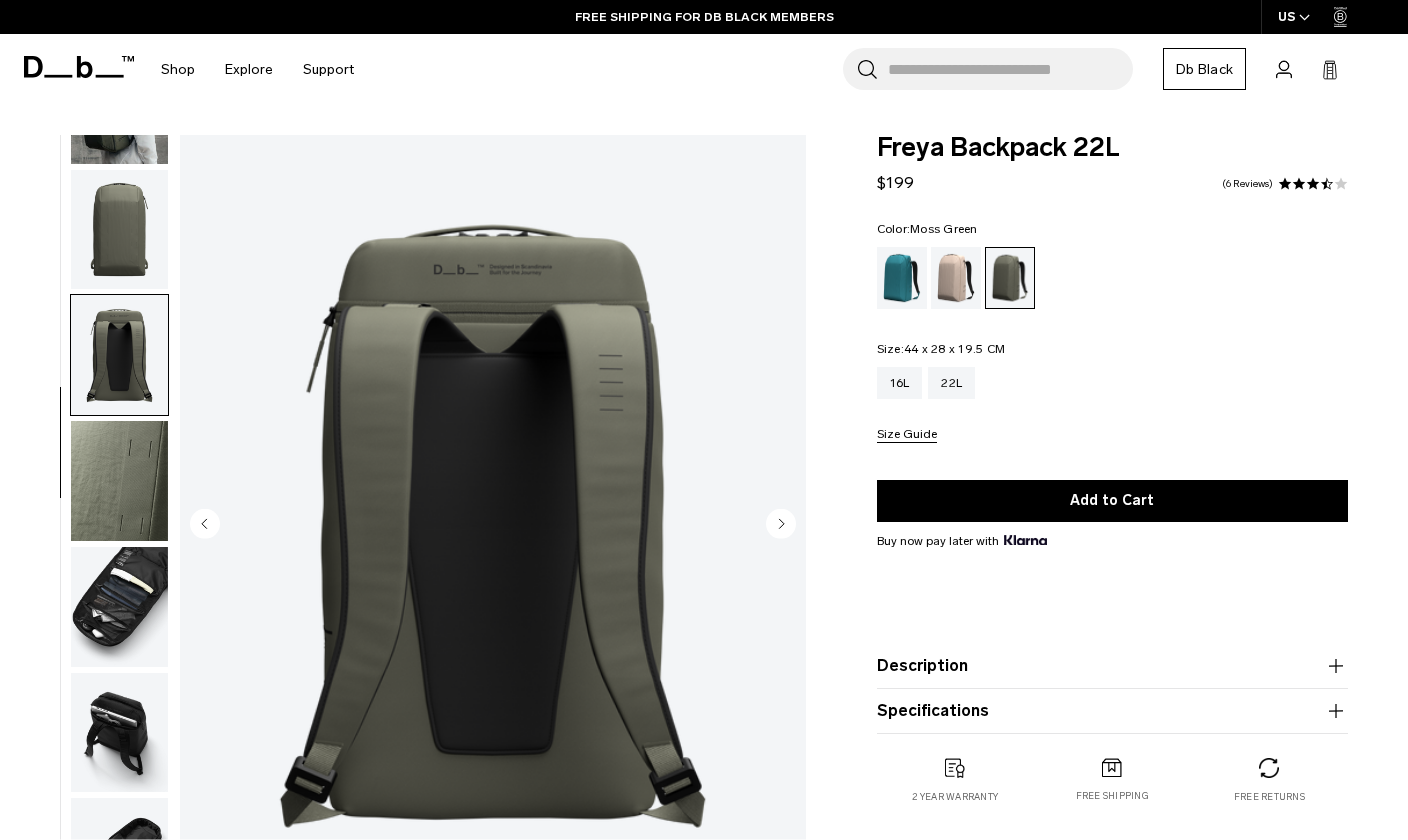 click at bounding box center [119, 230] 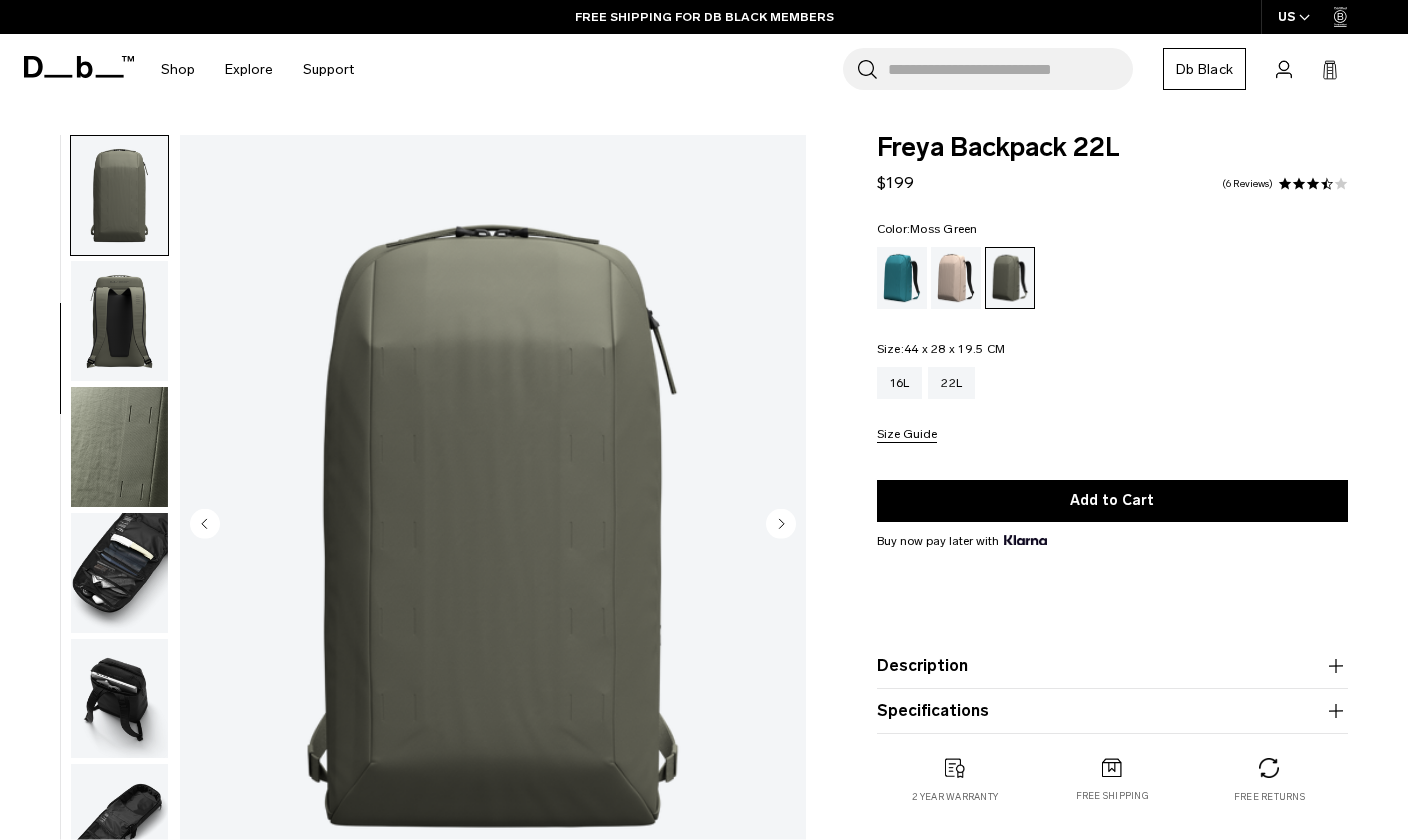 scroll, scrollTop: 254, scrollLeft: 0, axis: vertical 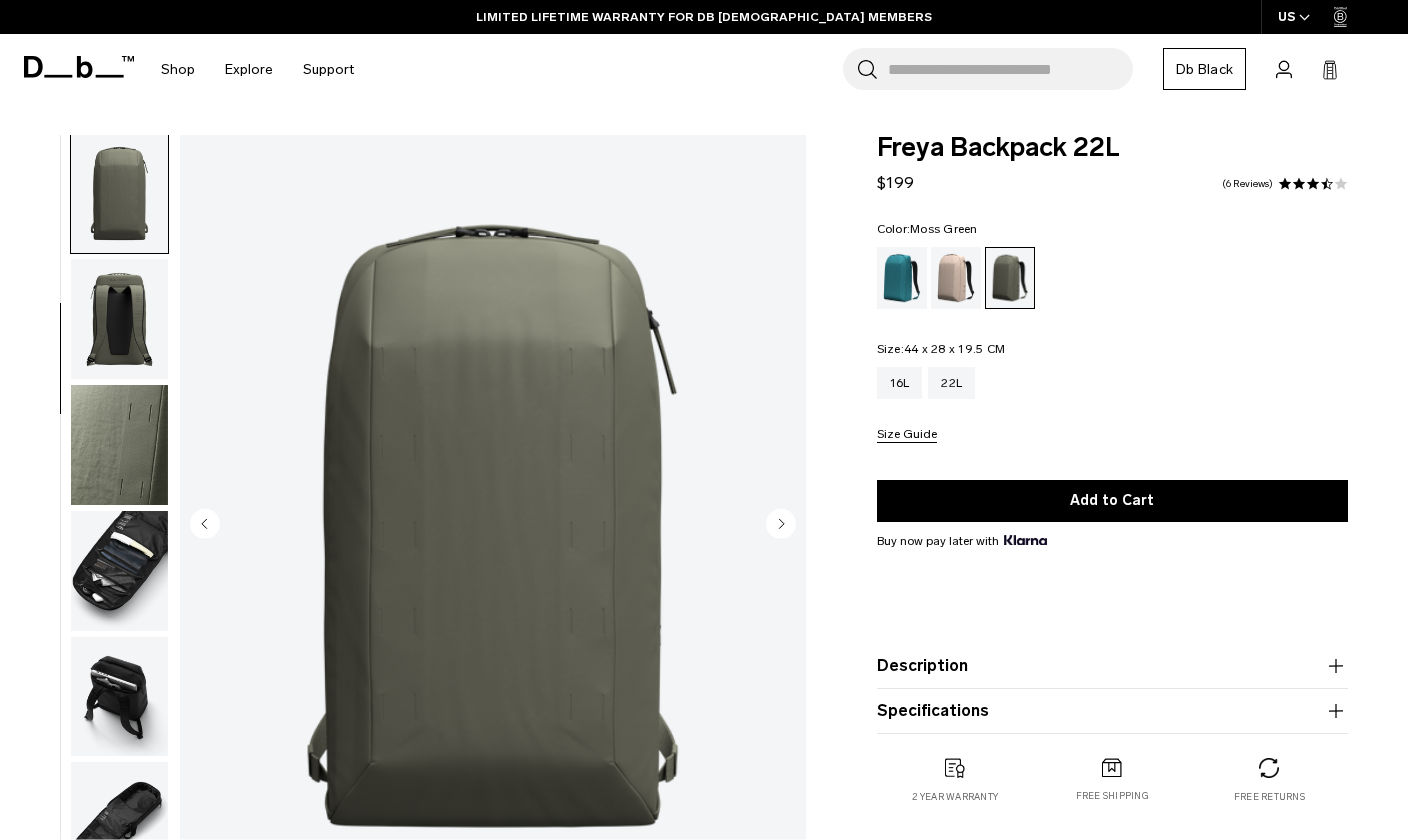 click on "Freya Backpack 22L" at bounding box center [1112, 148] 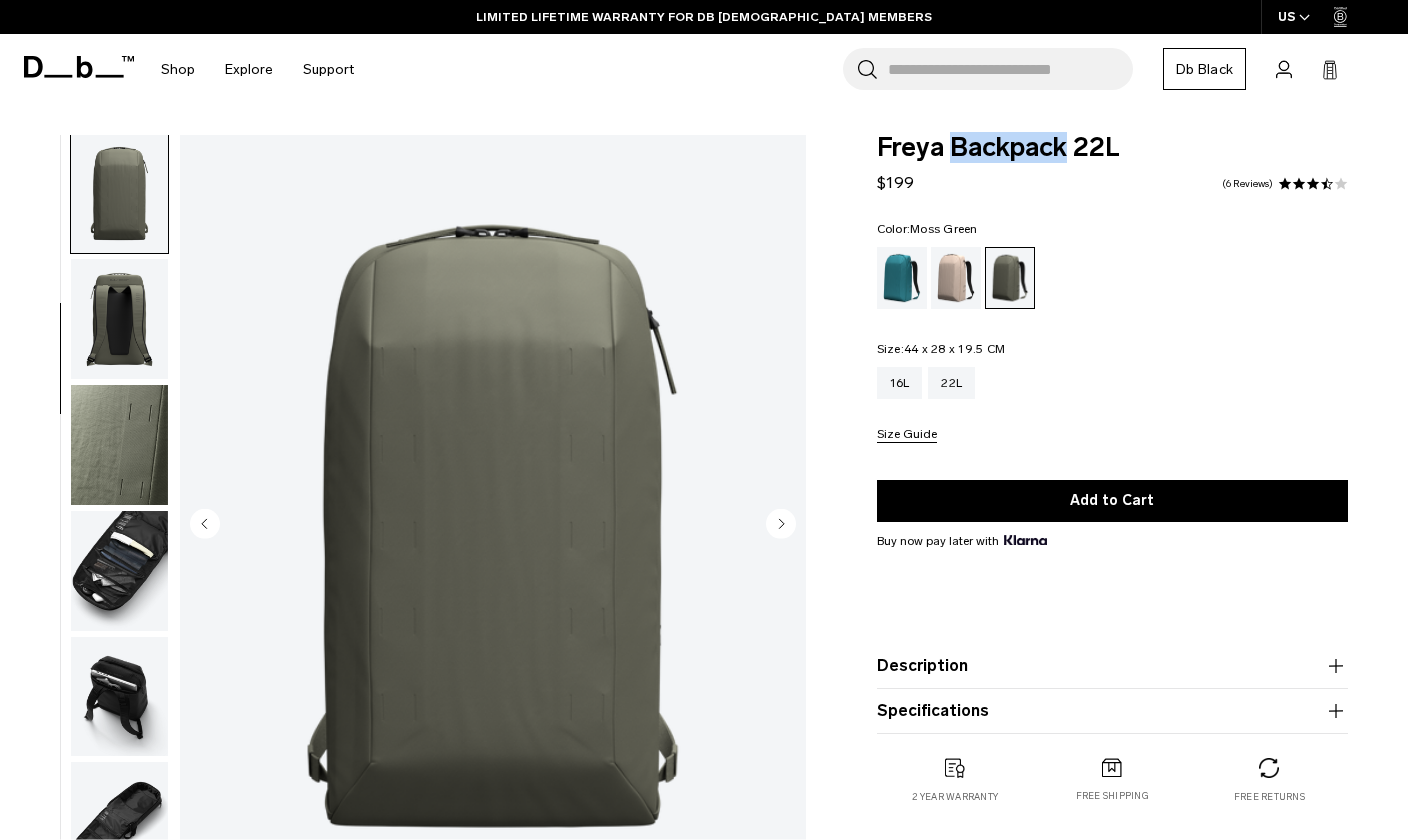 click on "Freya Backpack 22L" at bounding box center (1112, 148) 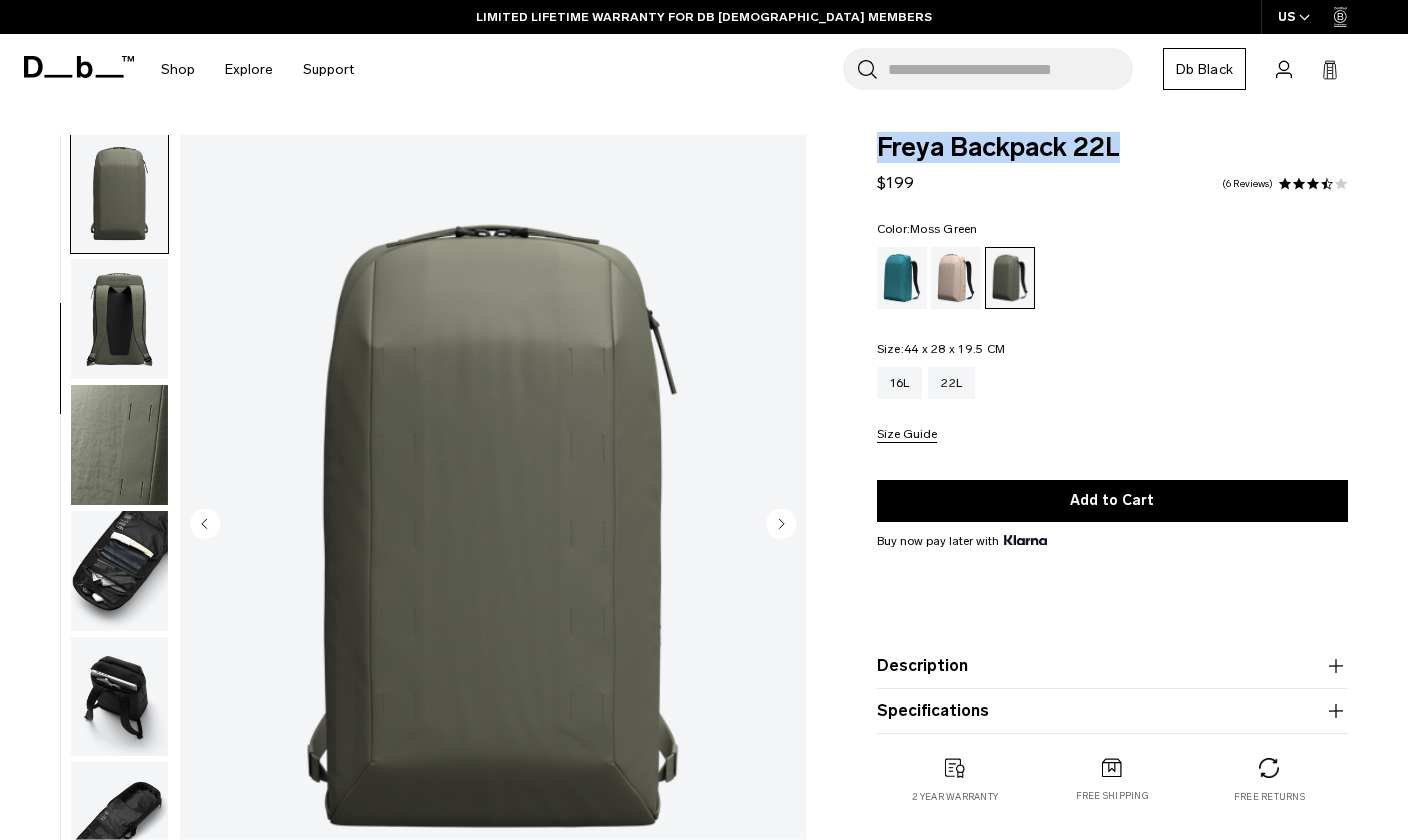 copy on "Freya Backpack 22L" 